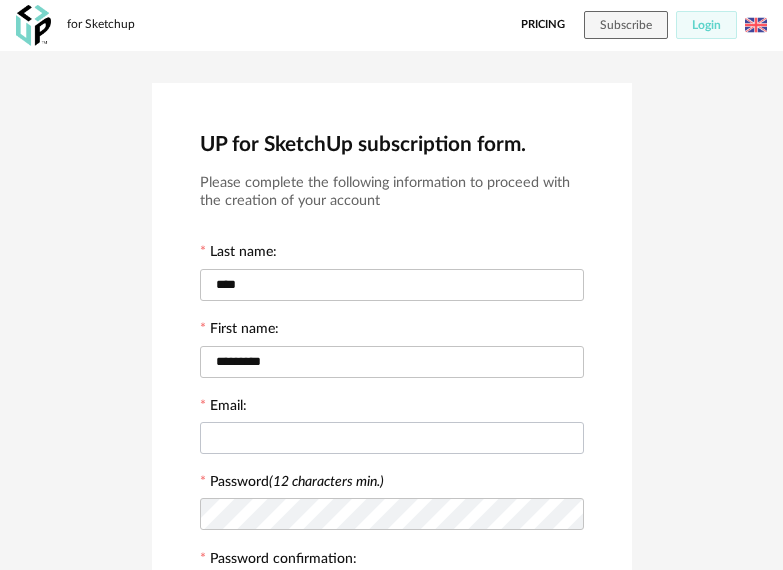 scroll, scrollTop: 0, scrollLeft: 0, axis: both 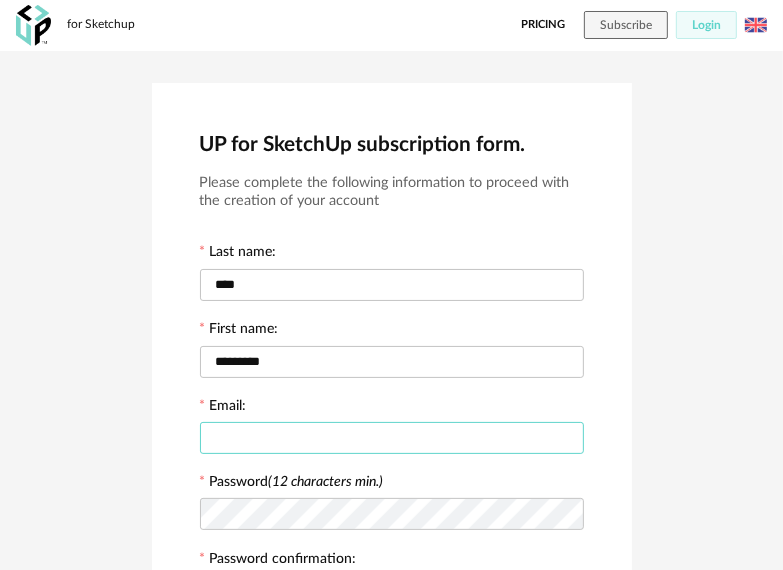 click at bounding box center (392, 438) 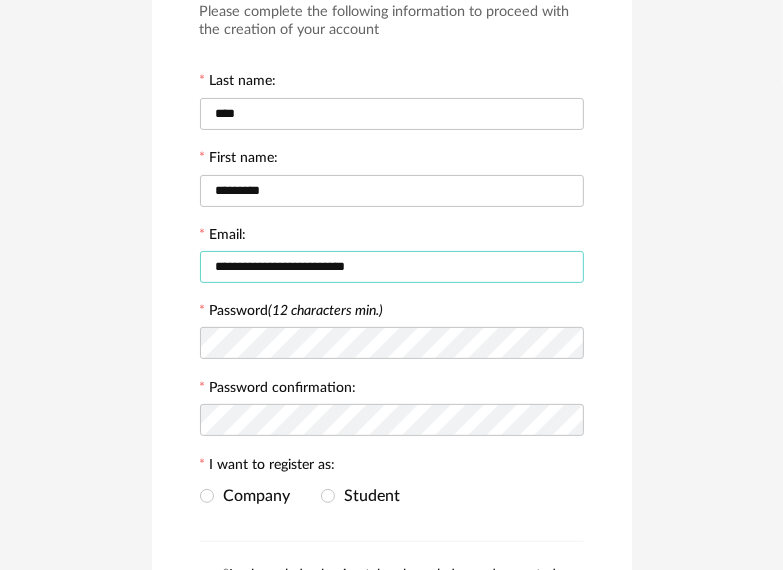 scroll, scrollTop: 200, scrollLeft: 0, axis: vertical 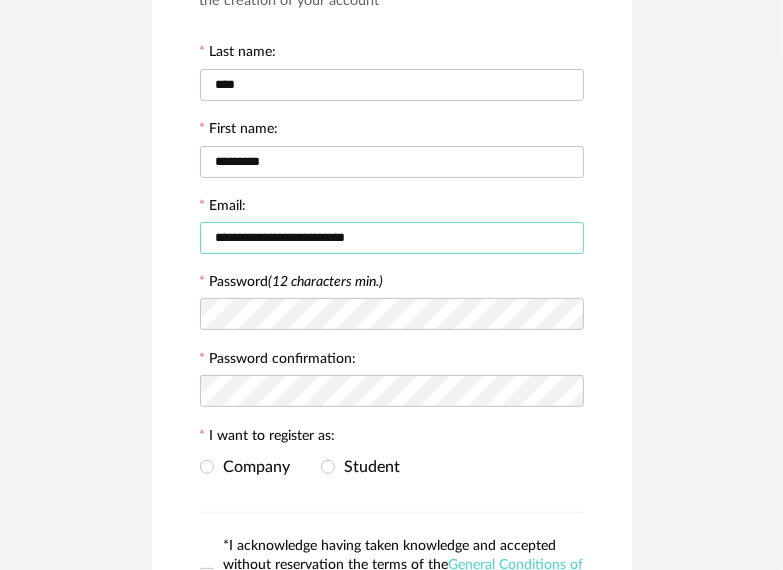 type on "**********" 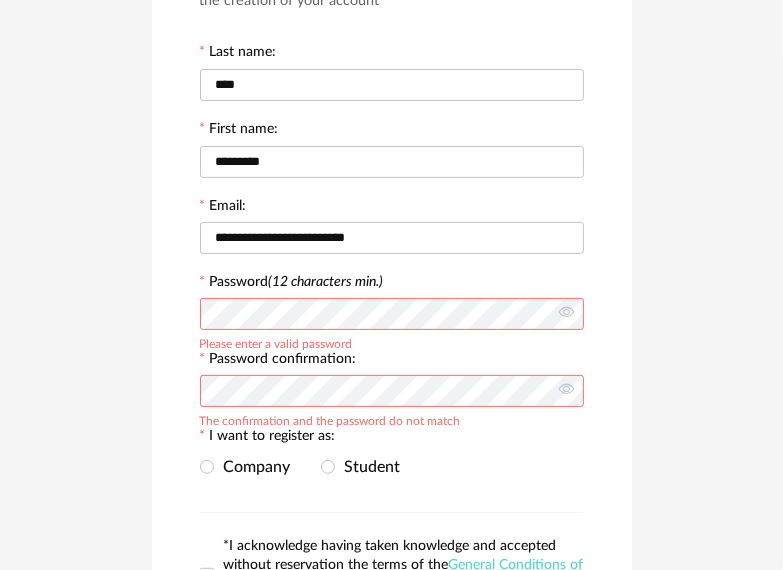 click on "Please complete the following information to proceed with the creation of your account   Last name: [LAST]   First name: [FIRST]   Email: [EMAIL]   Password  (12 characters min.)
Please enter a valid password
Password confirmation:
The confirmation and the password do not match
I want to register as: Company   Student       *I acknowledge having taken knowledge and accepted without reservation the terms of the  General Conditions of Sale Subscription  as well as the  Subscription Privacy Policy  attached thereto.
Continue" at bounding box center [392, 326] 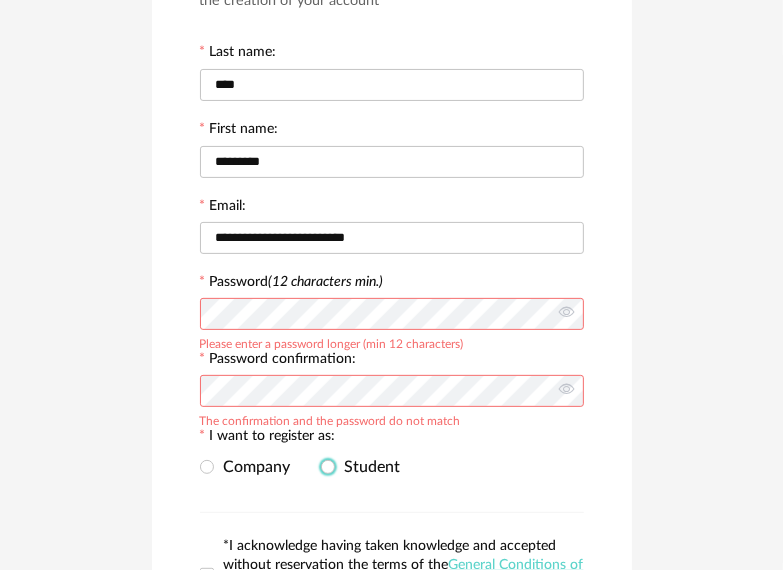 click on "Student" at bounding box center (368, 467) 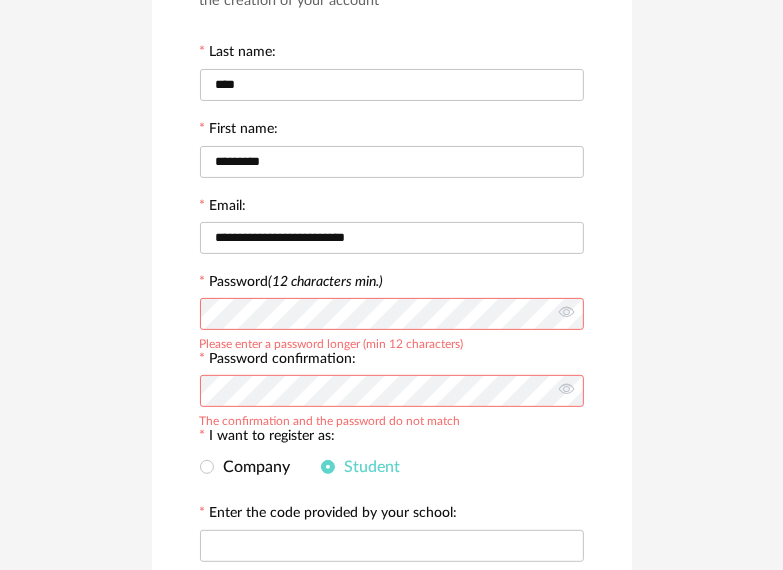 scroll, scrollTop: 300, scrollLeft: 0, axis: vertical 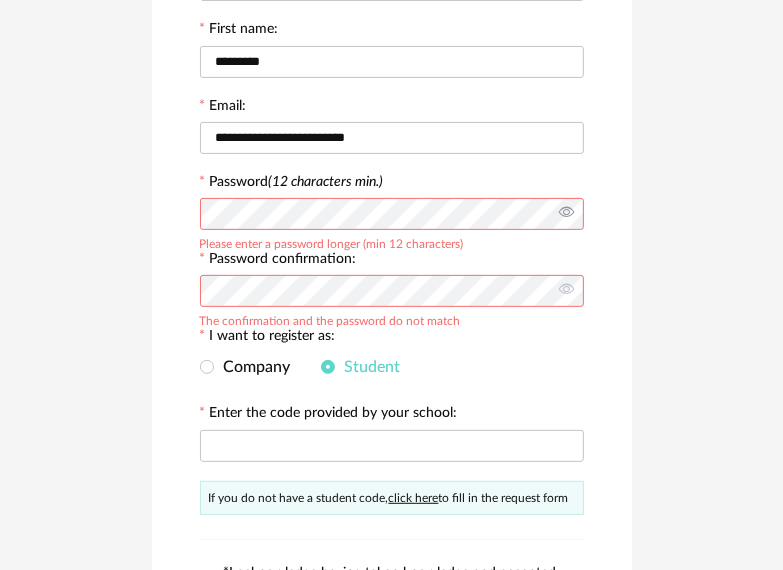 click at bounding box center [566, 214] 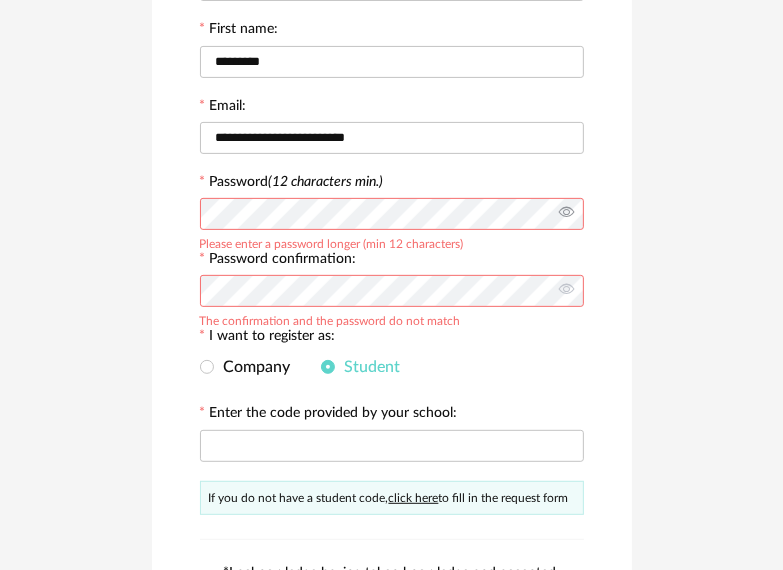 click at bounding box center (566, 214) 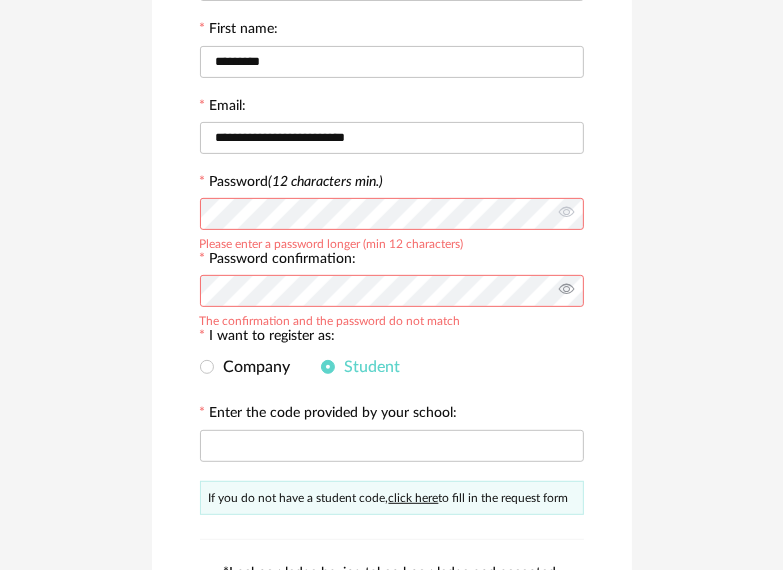 click at bounding box center (566, 291) 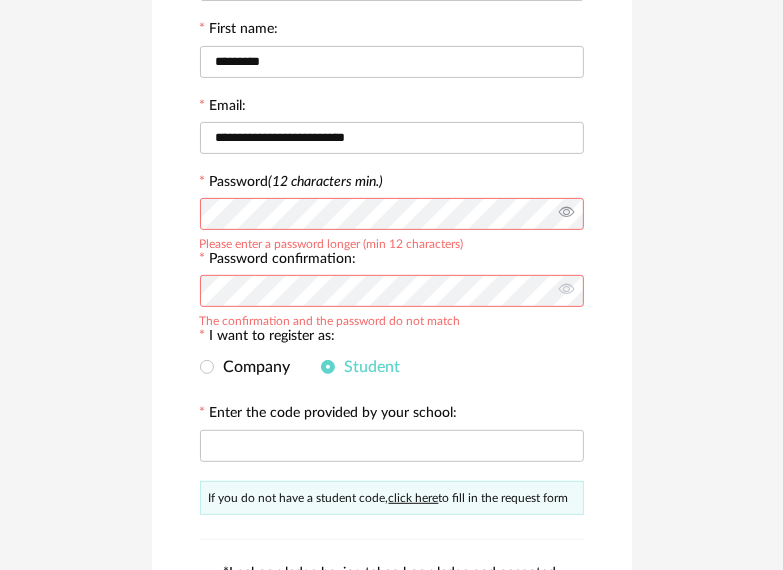 click at bounding box center [566, 214] 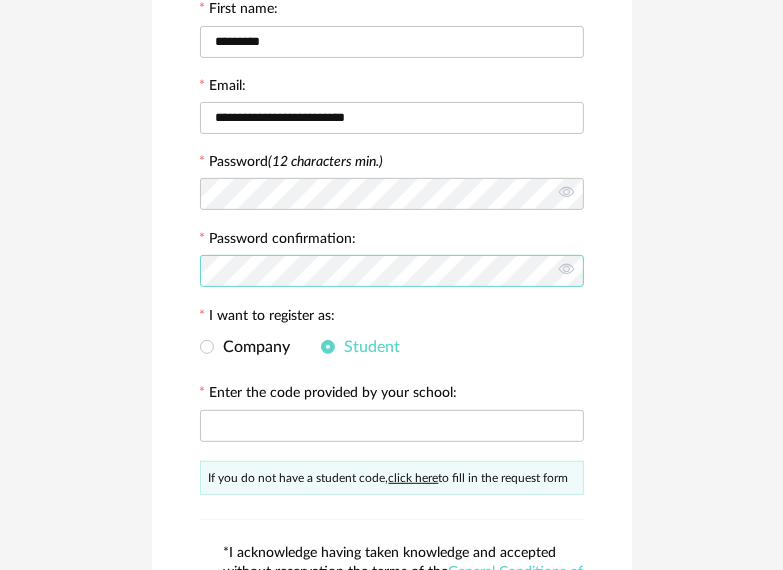 scroll, scrollTop: 368, scrollLeft: 0, axis: vertical 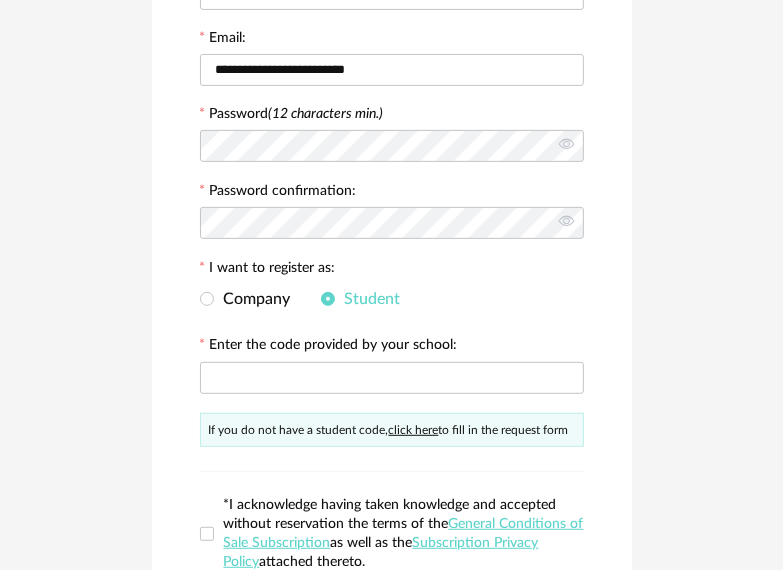 click on "click here" at bounding box center (414, 430) 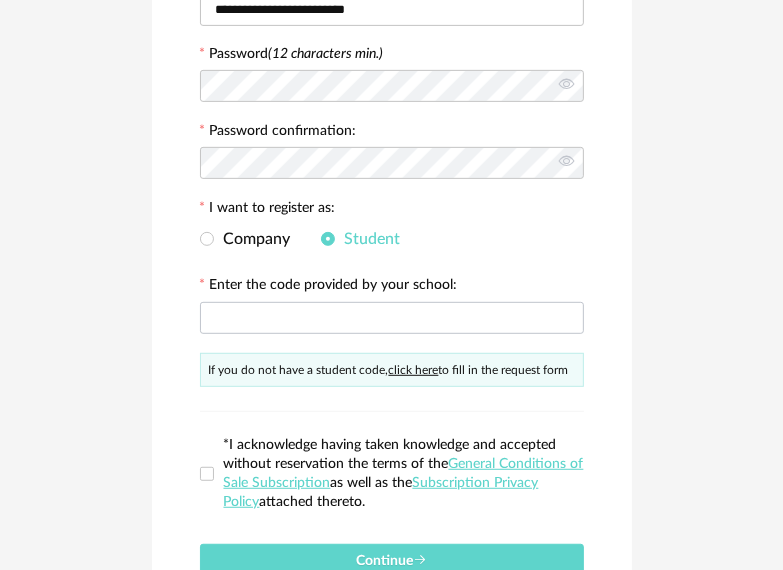 scroll, scrollTop: 430, scrollLeft: 0, axis: vertical 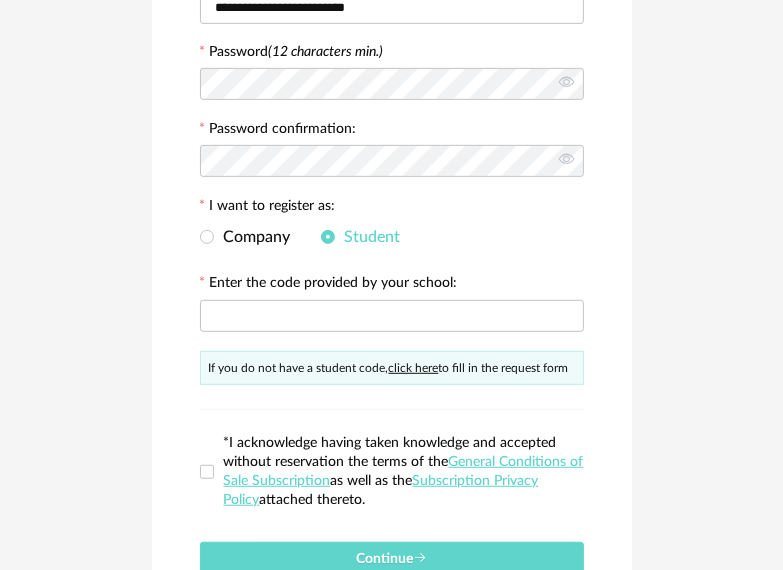 click on "click here" at bounding box center [414, 368] 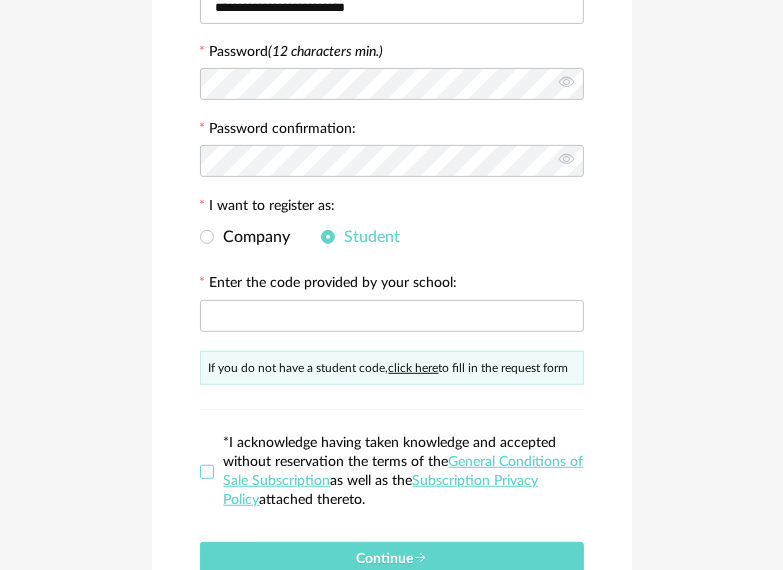 click at bounding box center (207, 472) 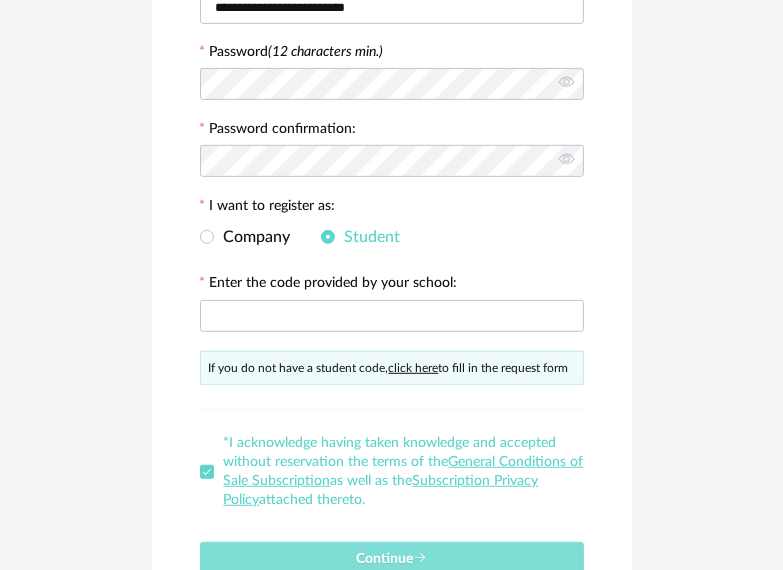 click on "Continue" at bounding box center [392, 558] 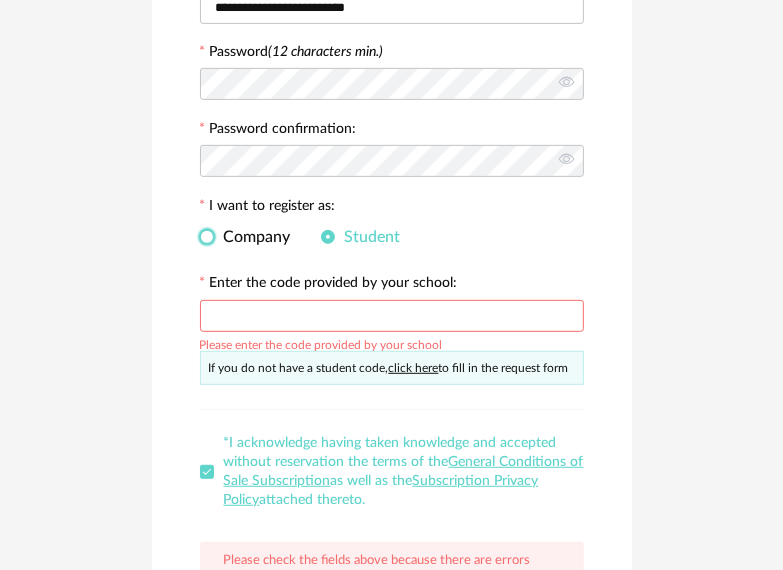 click at bounding box center [207, 237] 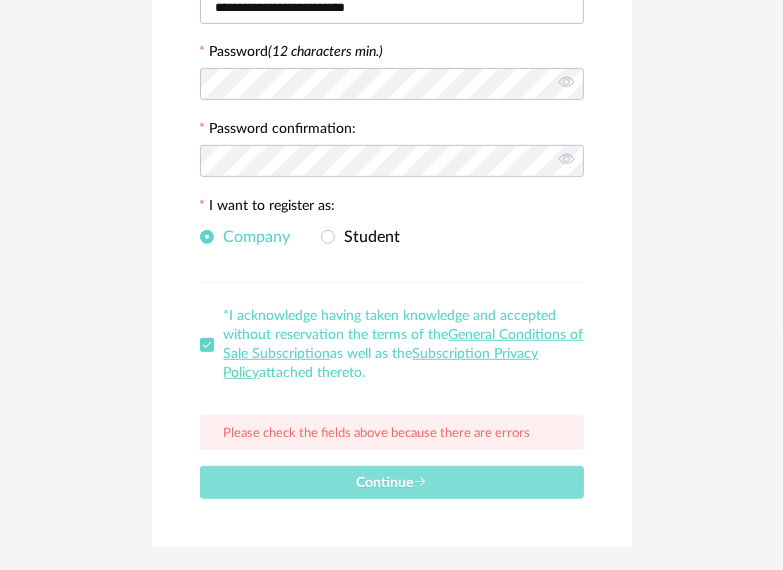 click on "Continue" at bounding box center (392, 482) 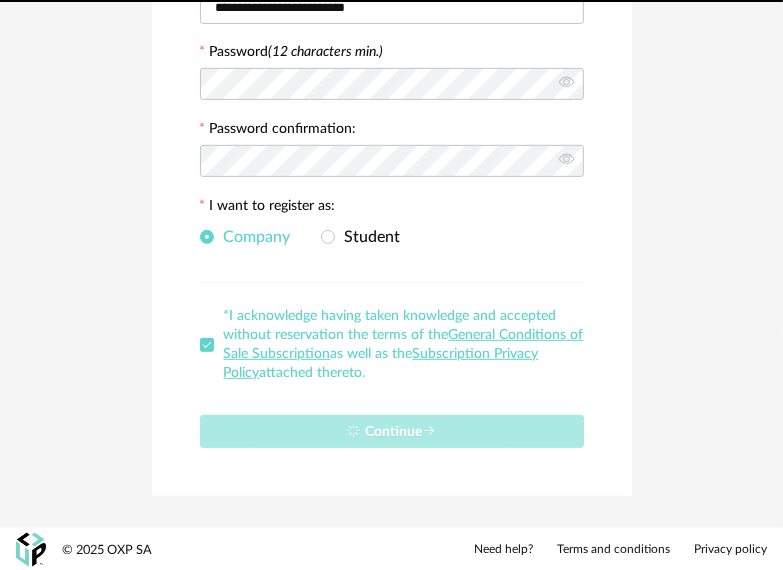 type 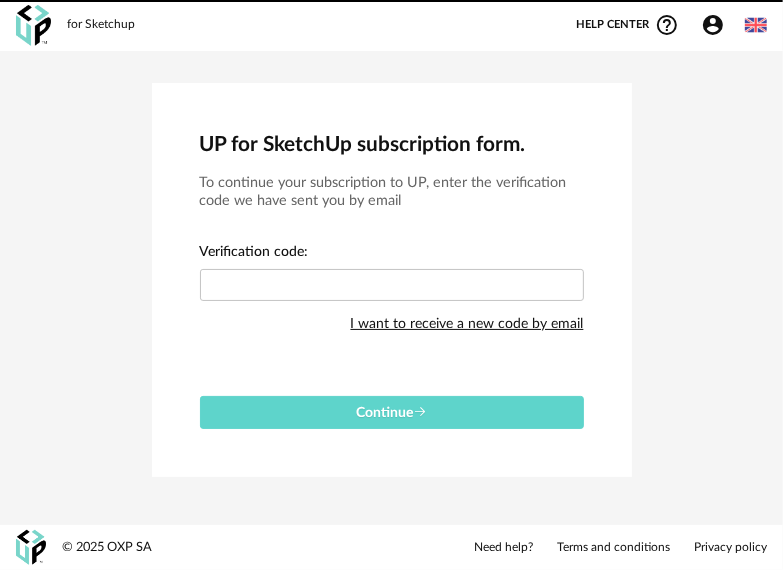 scroll, scrollTop: 0, scrollLeft: 0, axis: both 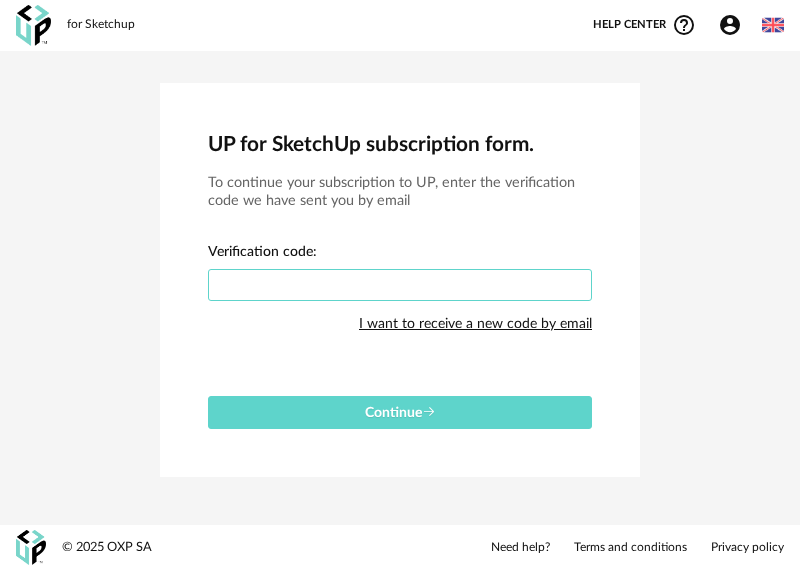 click at bounding box center (400, 285) 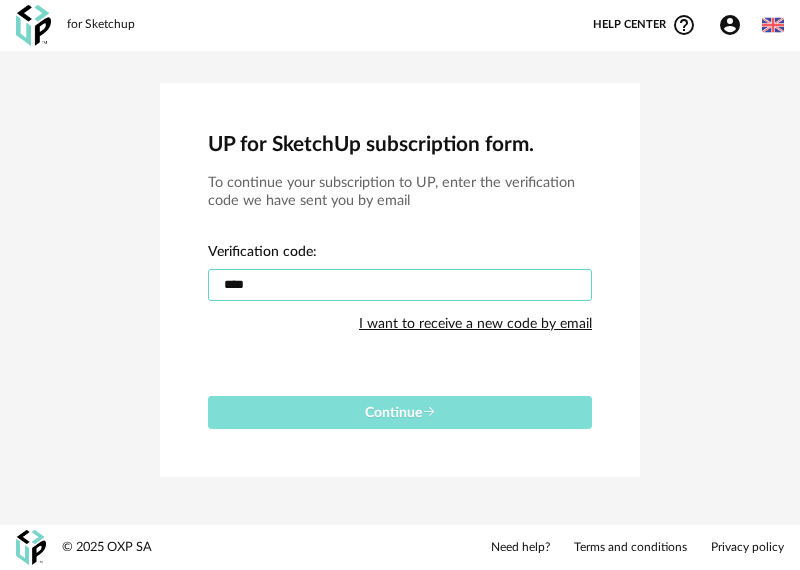 type on "****" 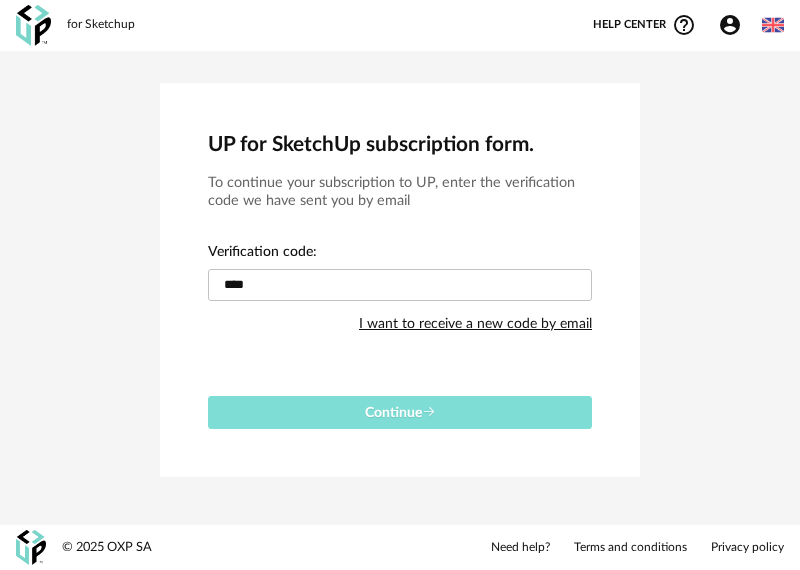 click on "Continue" at bounding box center [400, 412] 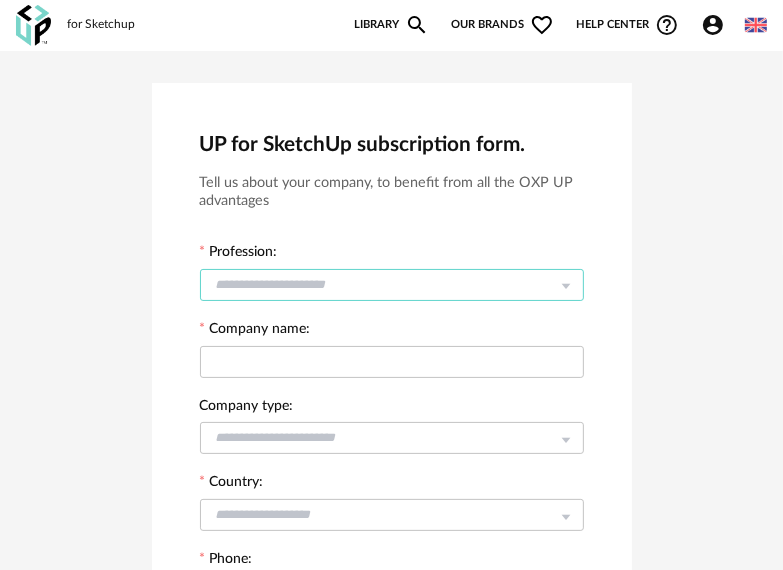 click at bounding box center (392, 285) 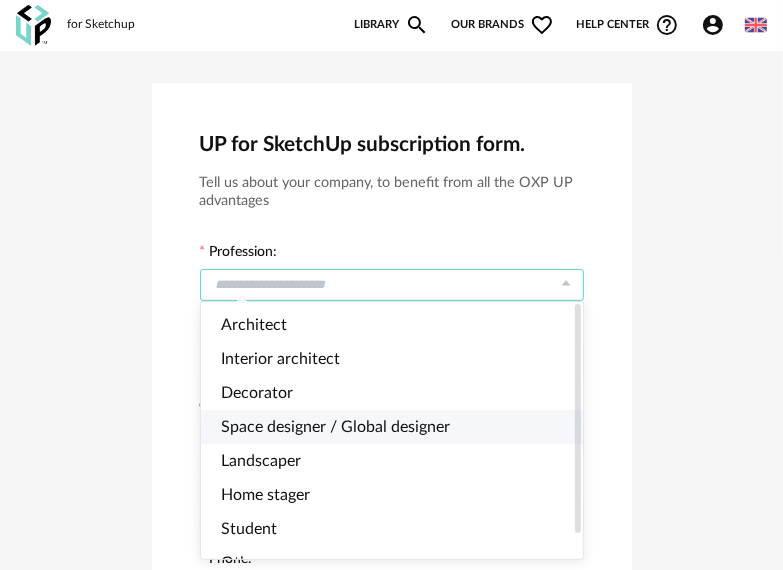 scroll, scrollTop: 26, scrollLeft: 0, axis: vertical 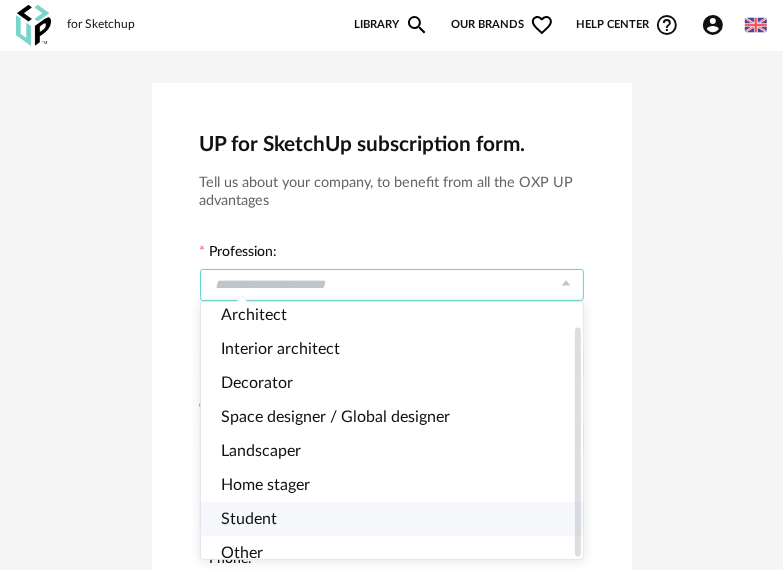 click on "Student" at bounding box center [400, 519] 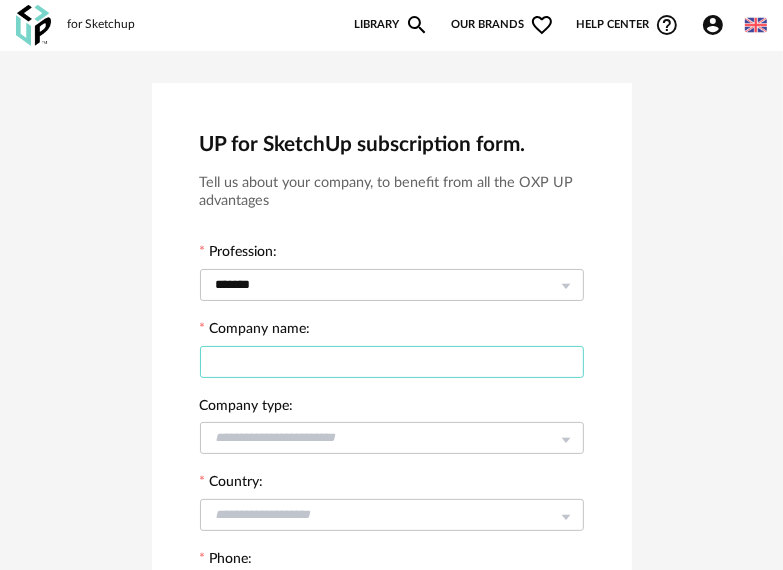 click at bounding box center [392, 362] 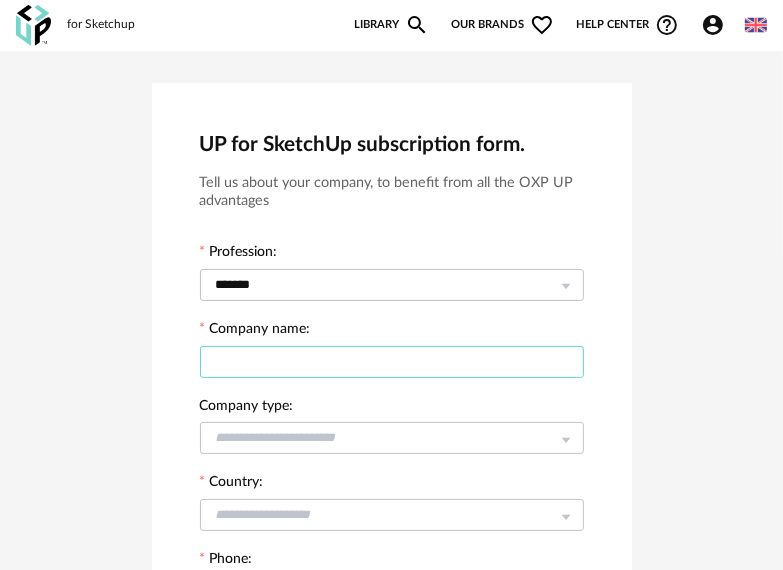 type on "*" 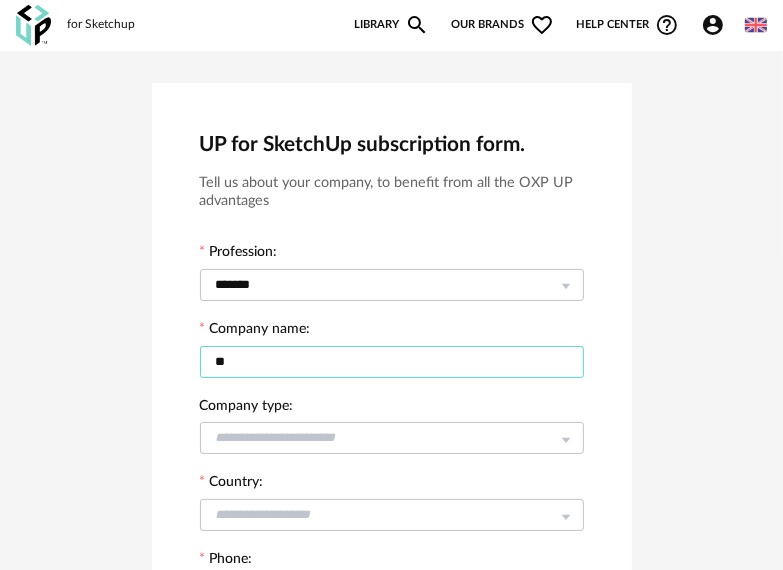 type on "*" 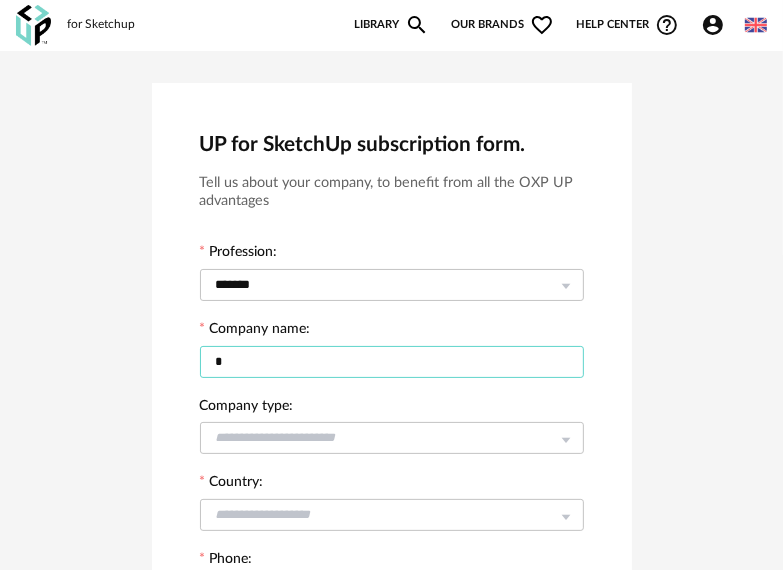 type 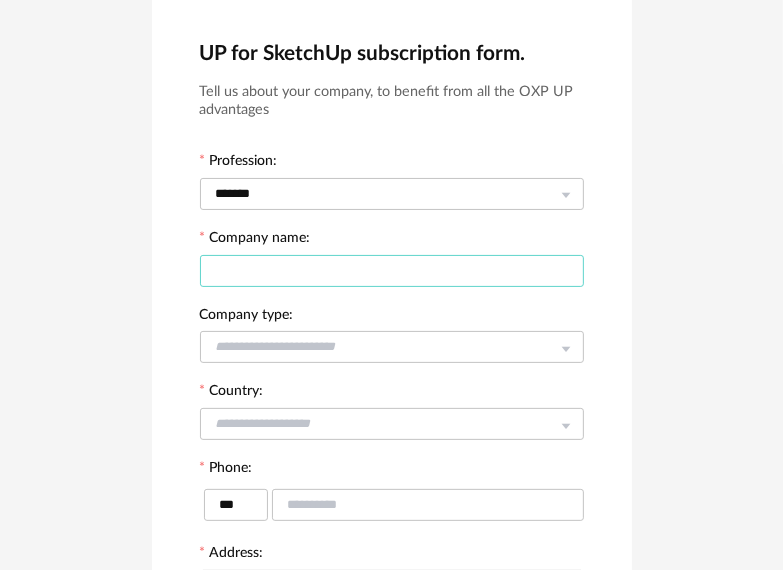 scroll, scrollTop: 92, scrollLeft: 0, axis: vertical 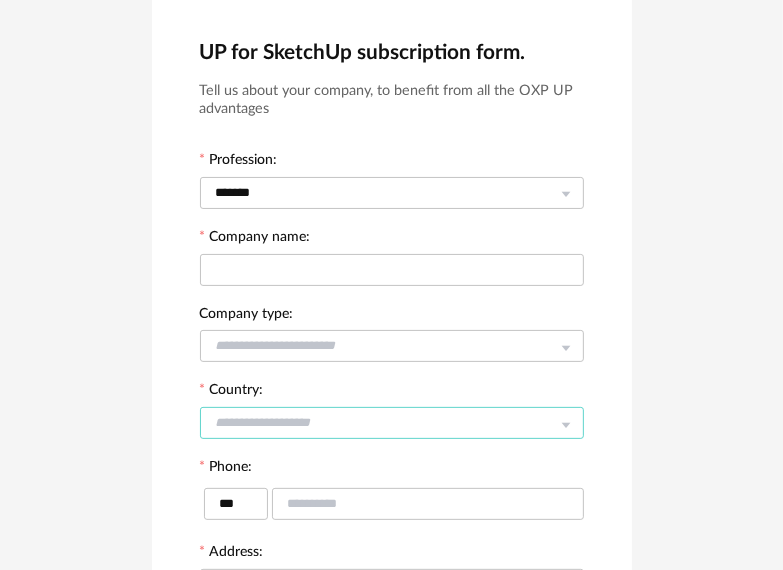 click at bounding box center [392, 423] 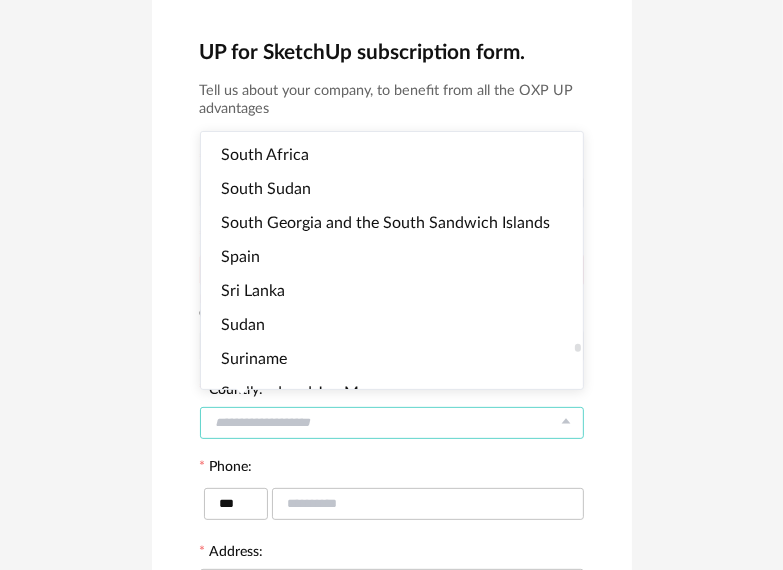 scroll, scrollTop: 6832, scrollLeft: 0, axis: vertical 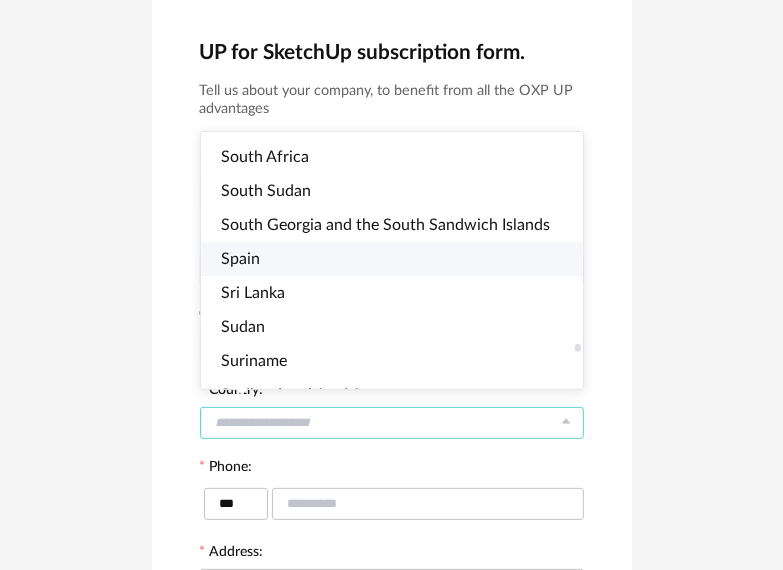 click on "Spain" at bounding box center [400, 259] 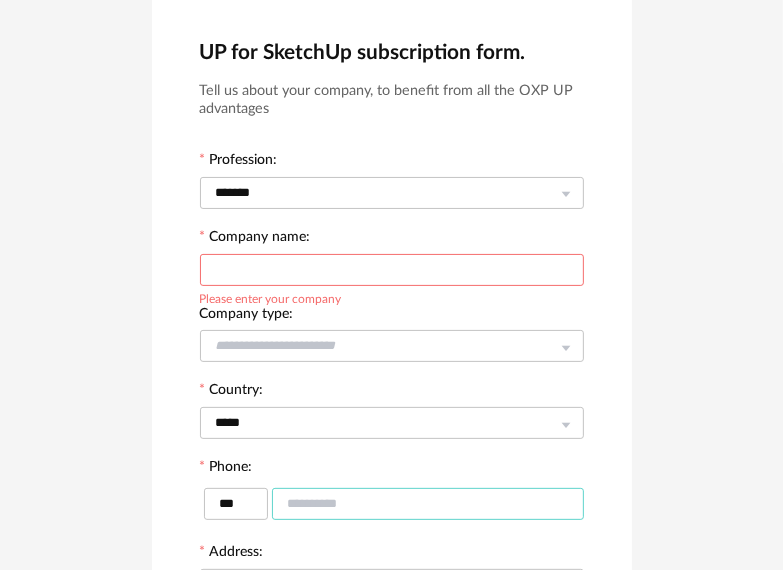 click at bounding box center (428, 504) 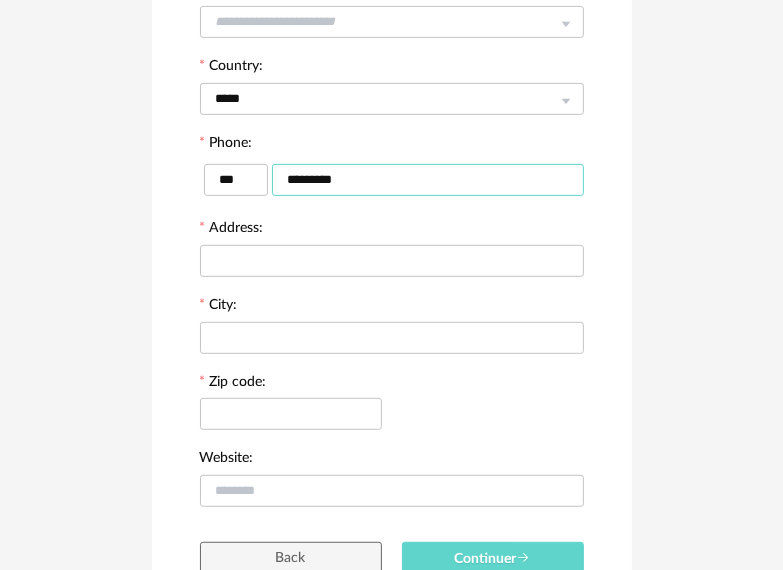 scroll, scrollTop: 424, scrollLeft: 0, axis: vertical 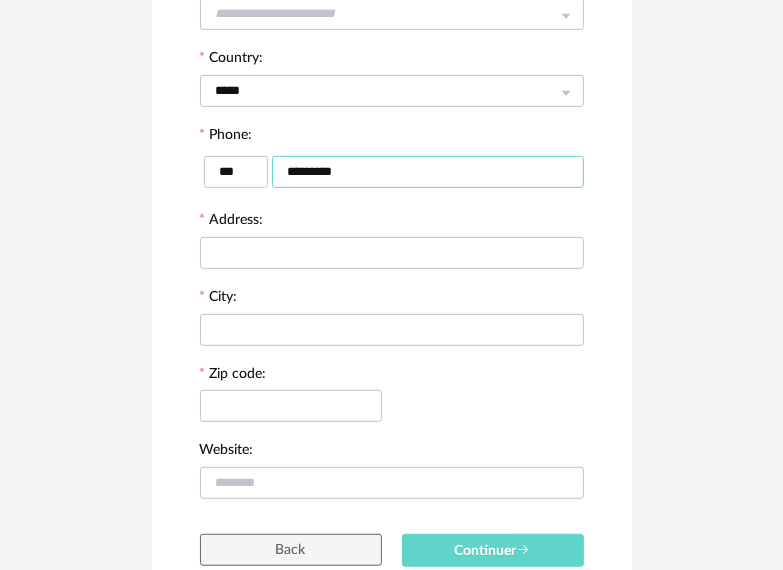 type on "*********" 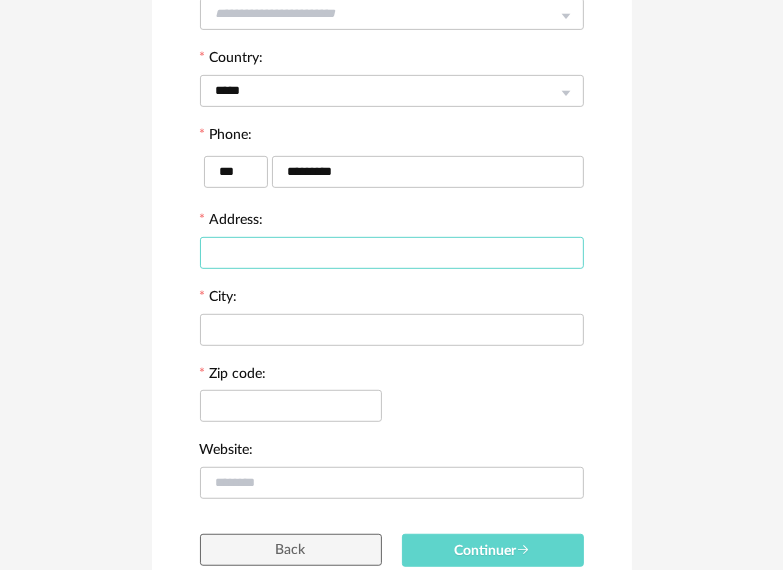 click at bounding box center (392, 253) 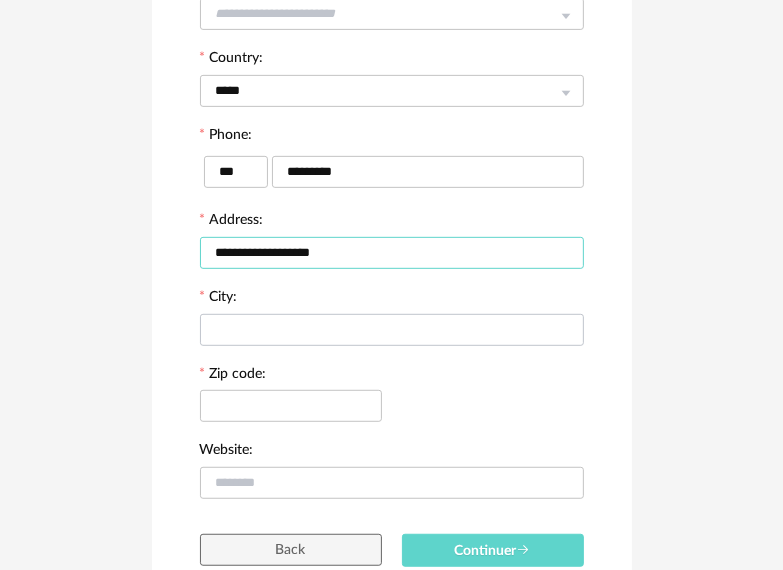 type on "**********" 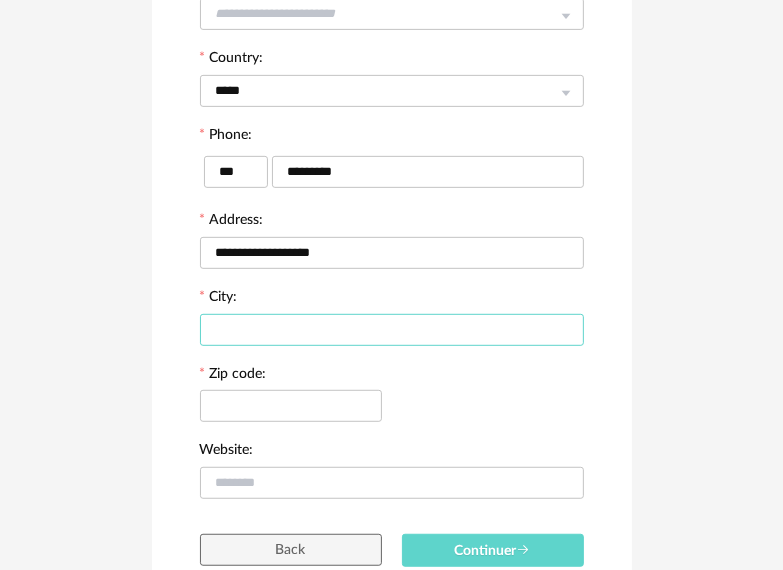 click at bounding box center [392, 330] 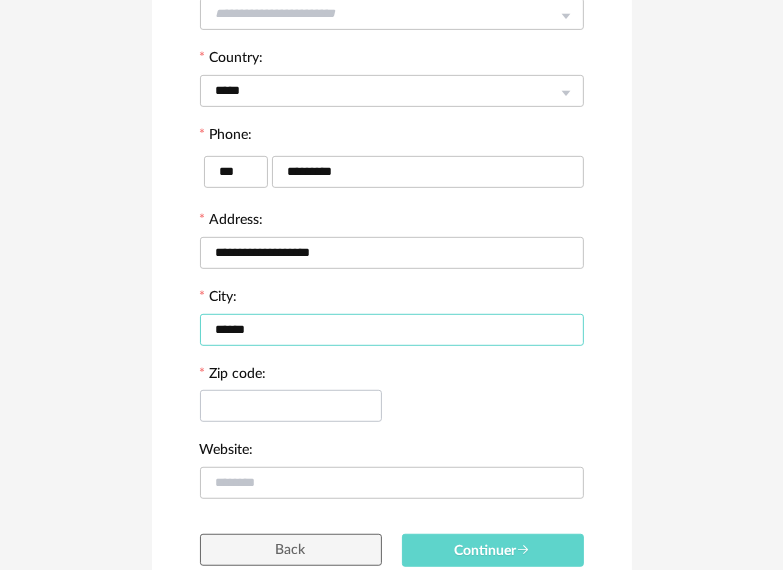 type on "******" 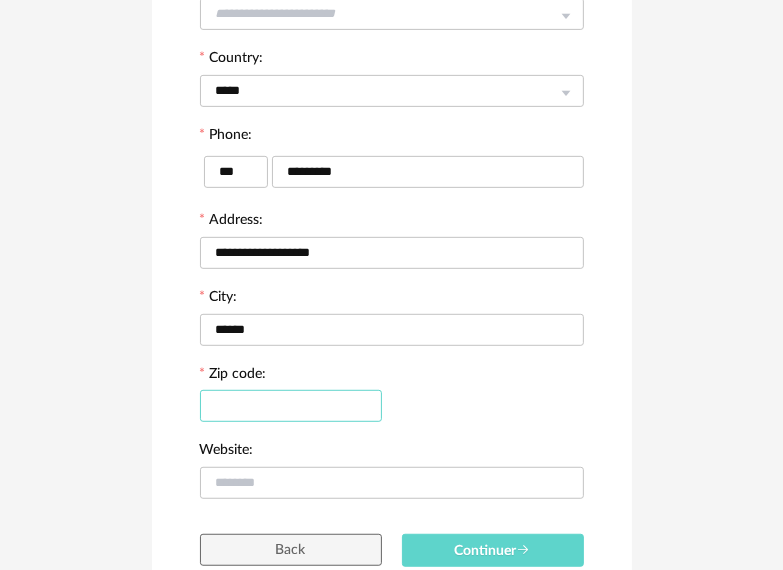 click at bounding box center (291, 406) 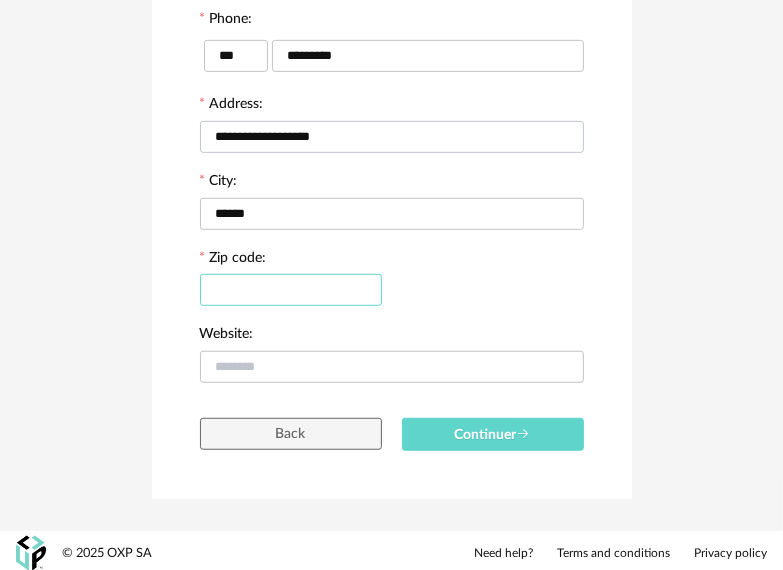 scroll, scrollTop: 542, scrollLeft: 0, axis: vertical 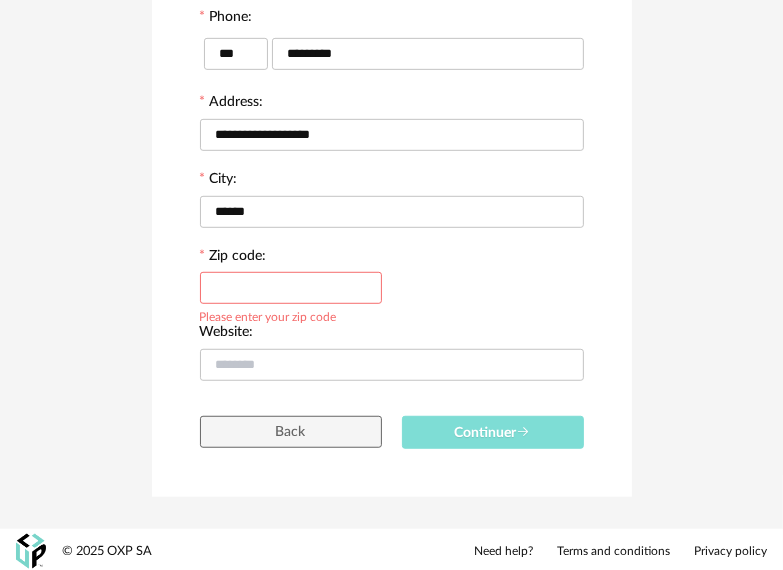 click on "Continuer" at bounding box center [493, 433] 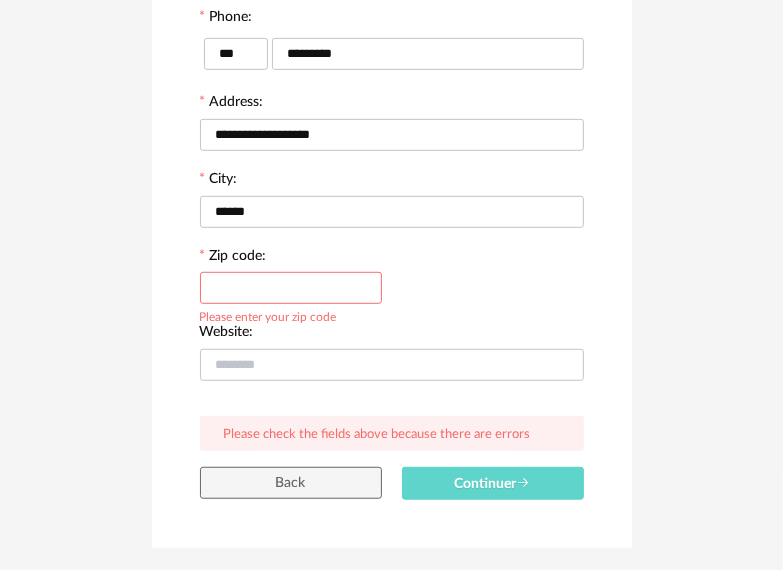 click at bounding box center [291, 288] 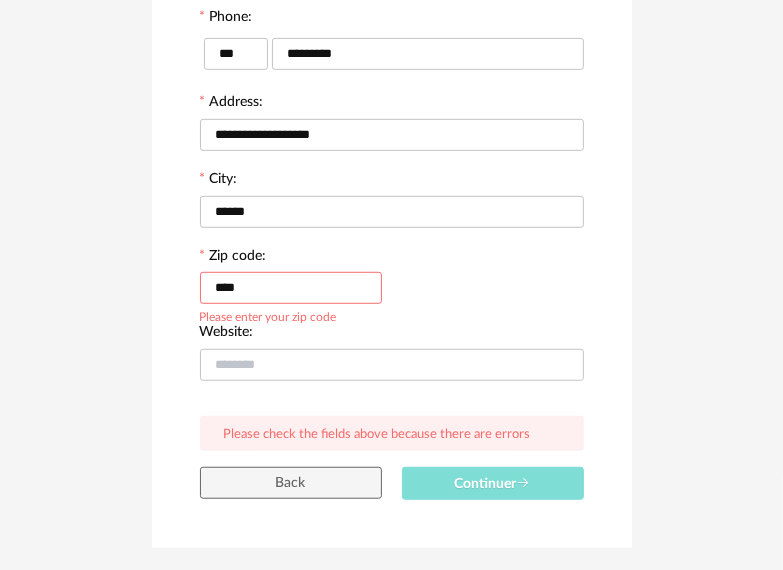 type on "****" 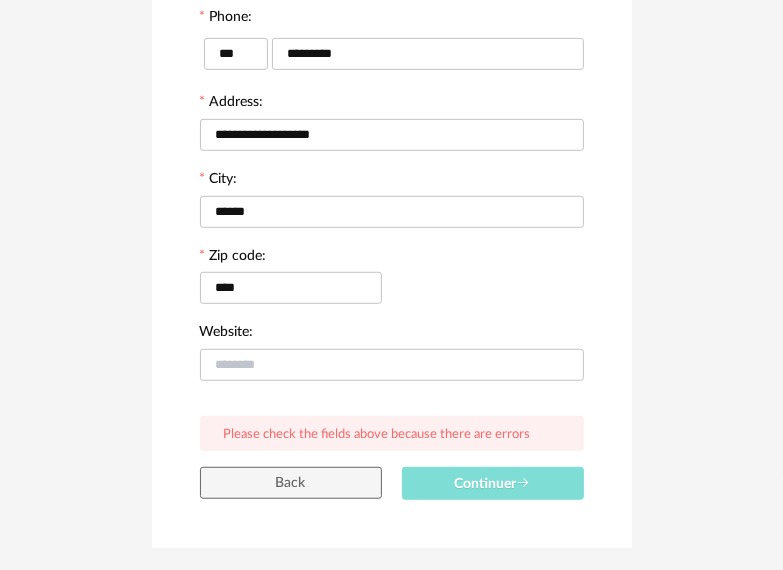 click on "Continuer" at bounding box center [493, 484] 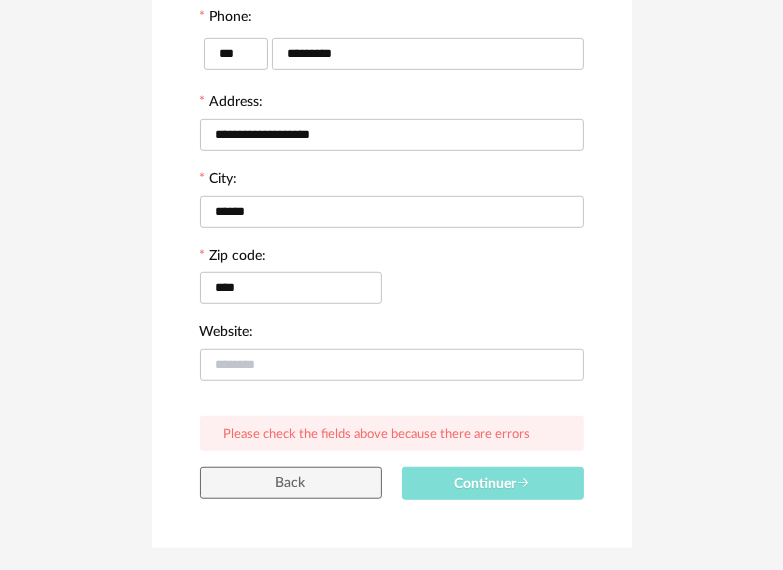 scroll, scrollTop: 172, scrollLeft: 0, axis: vertical 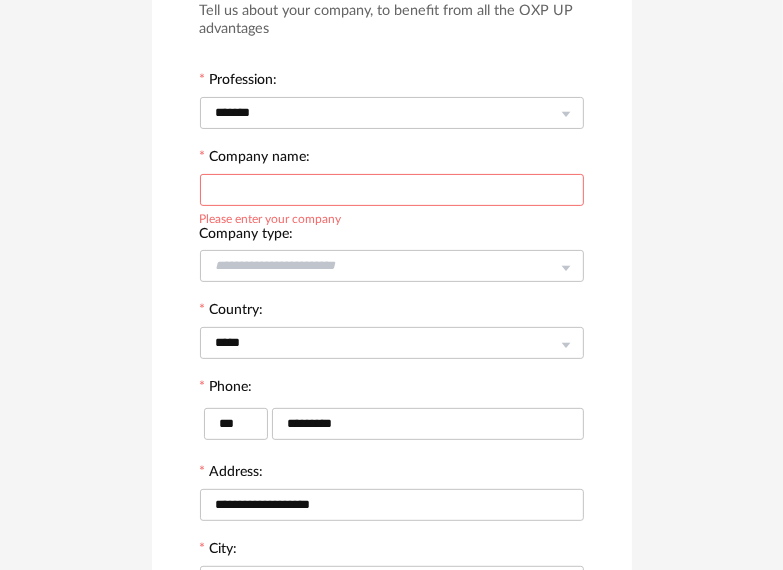 click at bounding box center (392, 190) 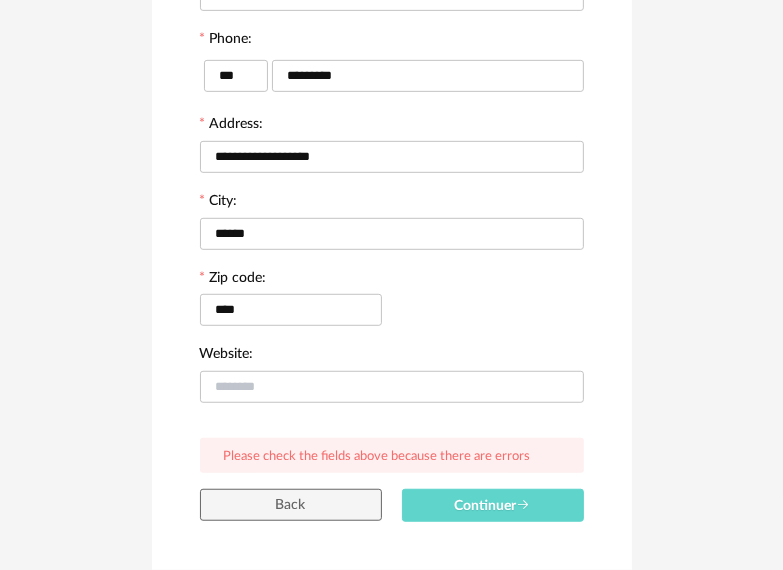 scroll, scrollTop: 596, scrollLeft: 0, axis: vertical 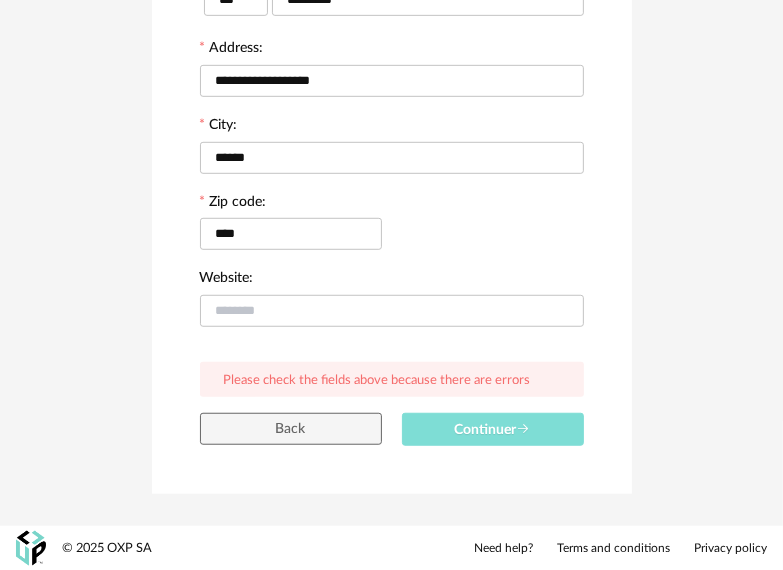 type on "**********" 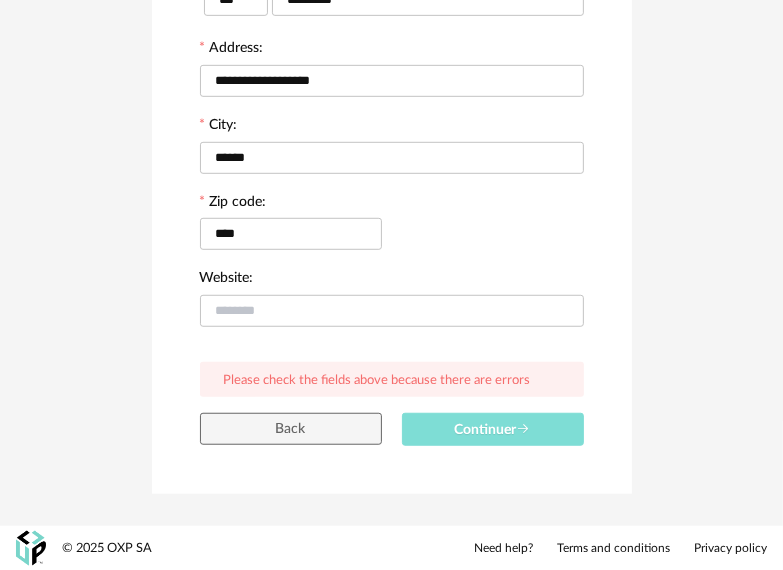 click on "Continuer" at bounding box center (493, 430) 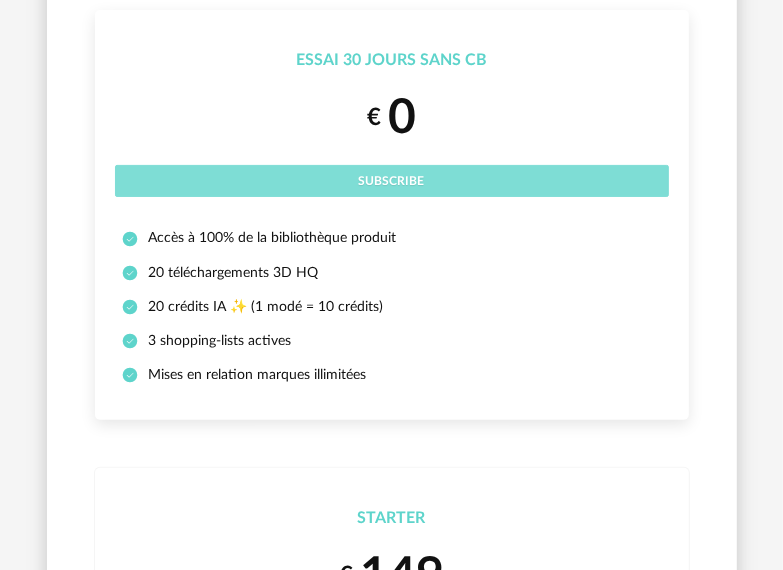 scroll, scrollTop: 0, scrollLeft: 0, axis: both 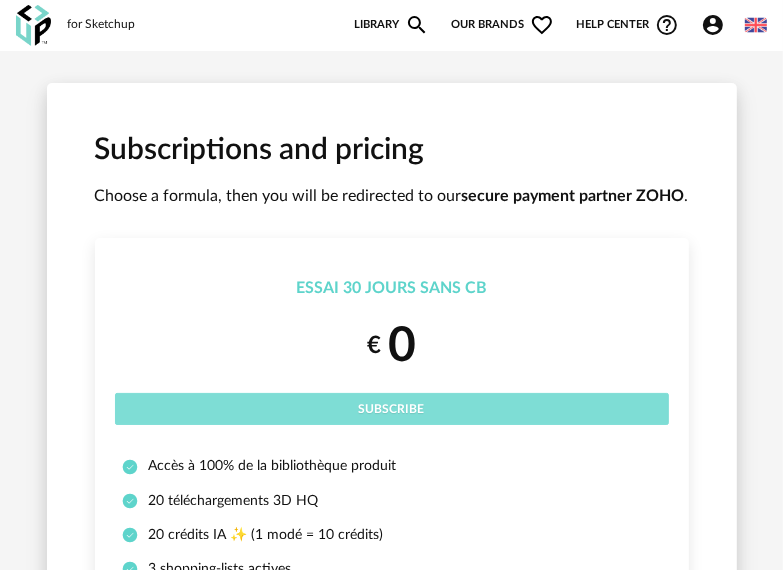 click on "Subscribe" at bounding box center (392, 409) 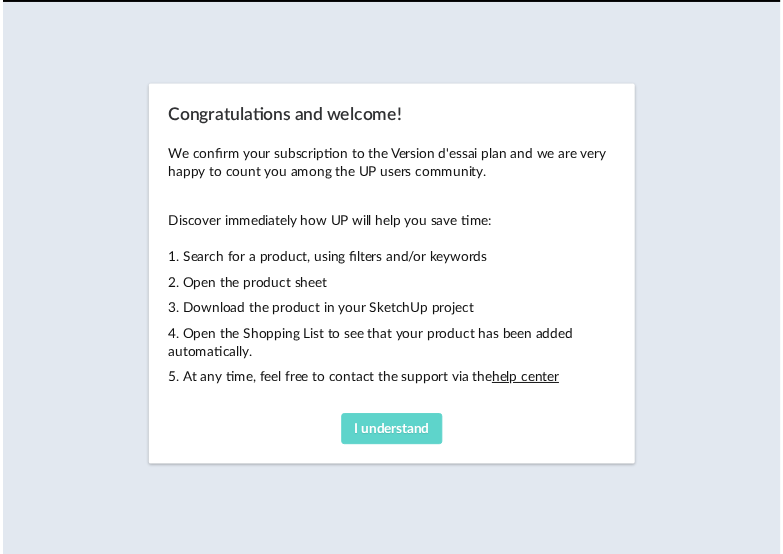 scroll, scrollTop: 0, scrollLeft: 0, axis: both 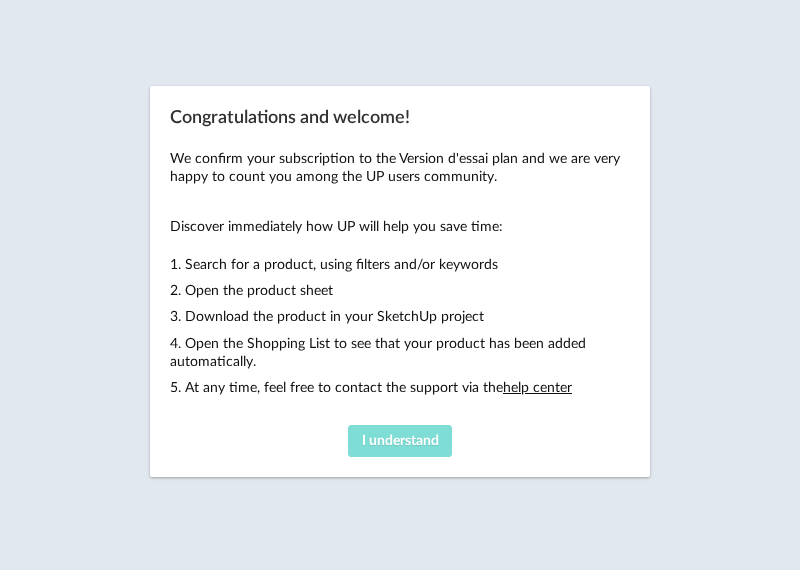 click on "I understand" at bounding box center (400, 441) 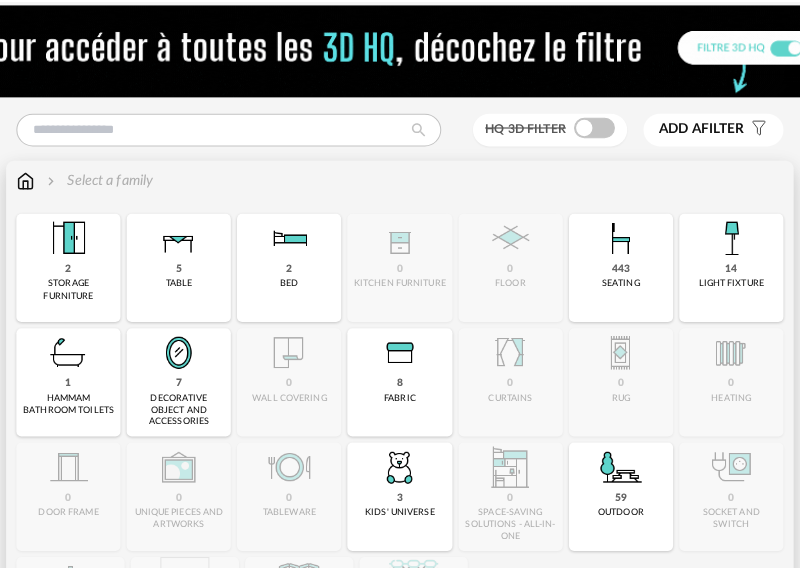 scroll, scrollTop: 0, scrollLeft: 0, axis: both 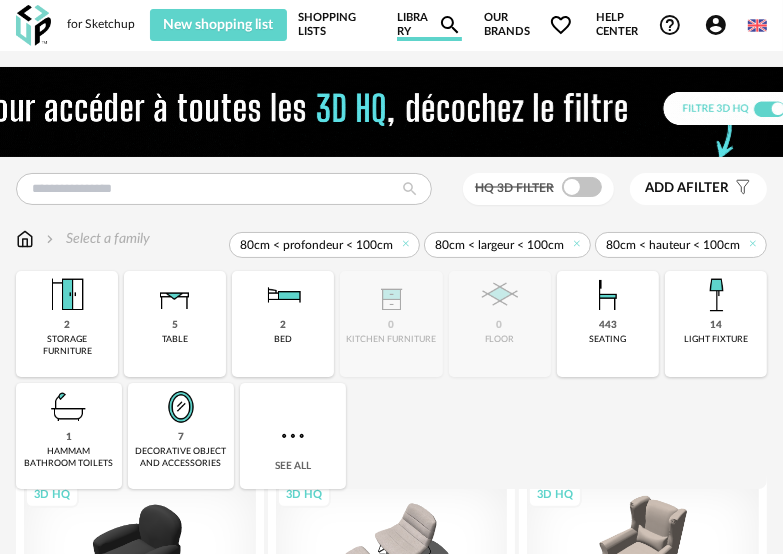 click at bounding box center [757, 25] 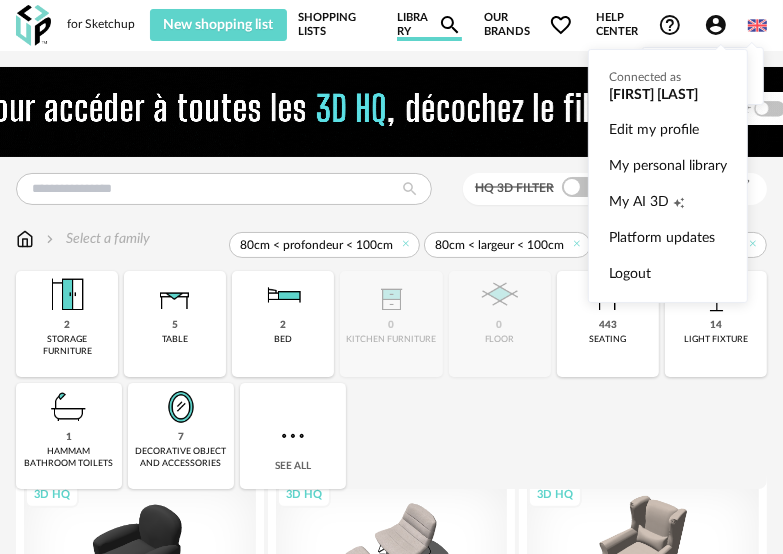 click on "Account Circle icon" 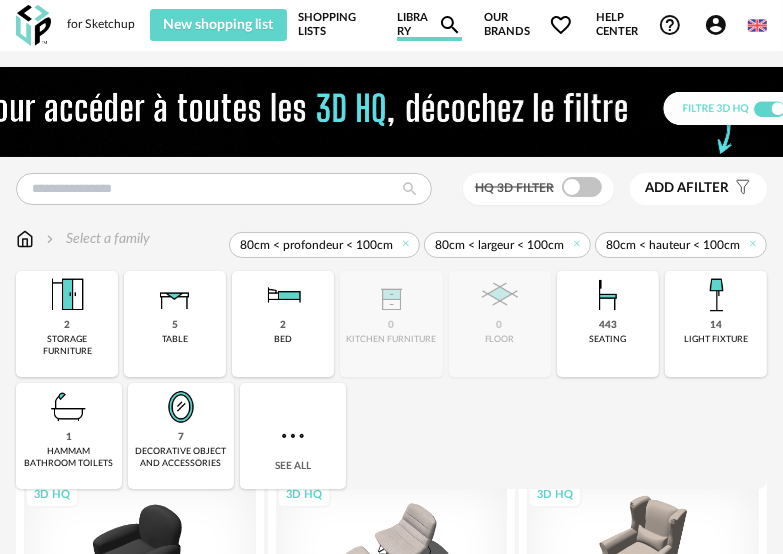 click on "Our brands Heart Outline icon" at bounding box center [528, 25] 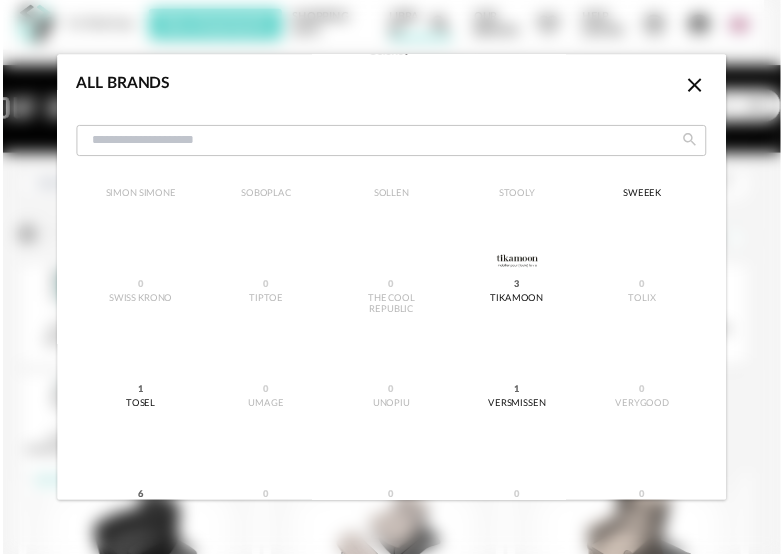 scroll, scrollTop: 3272, scrollLeft: 0, axis: vertical 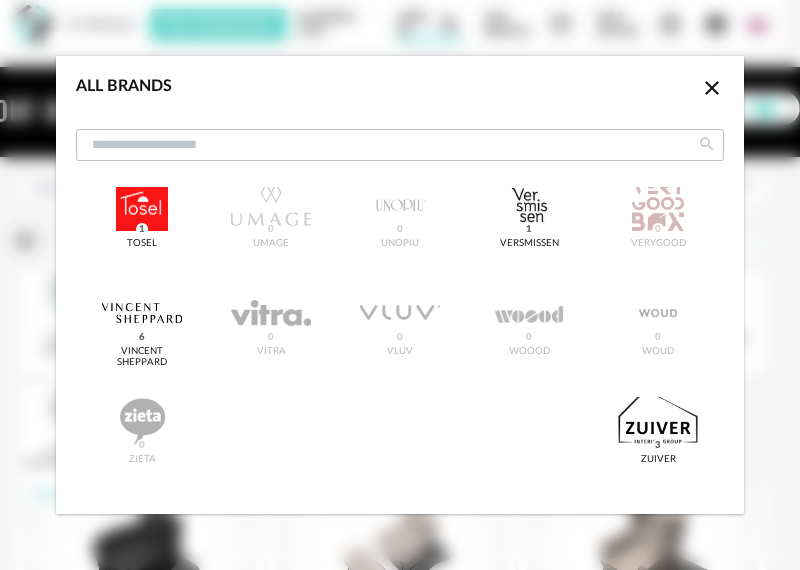 click on "Close icon" 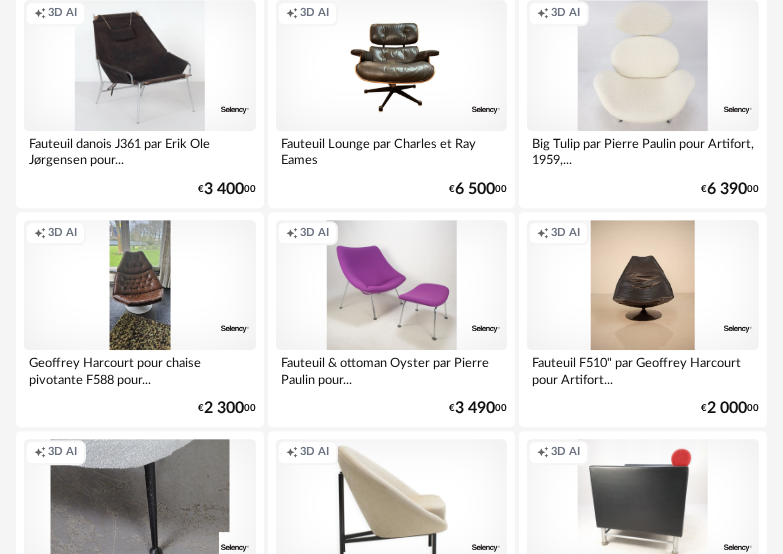 scroll, scrollTop: 6352, scrollLeft: 0, axis: vertical 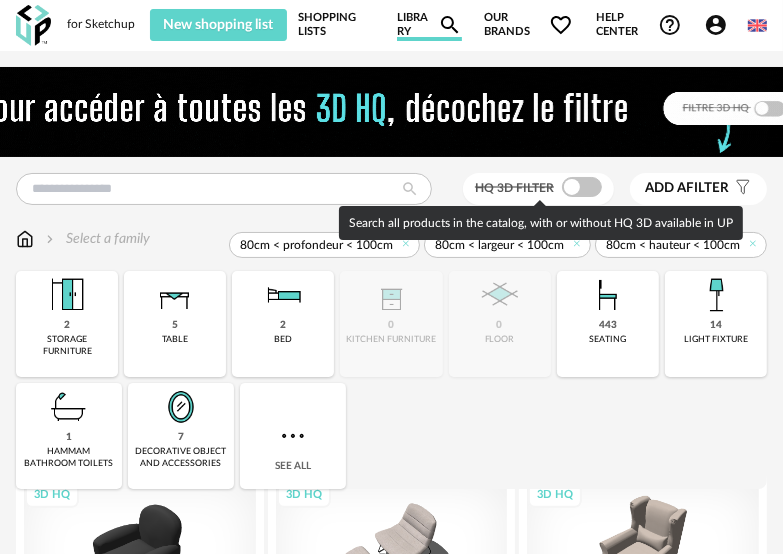click at bounding box center [582, 187] 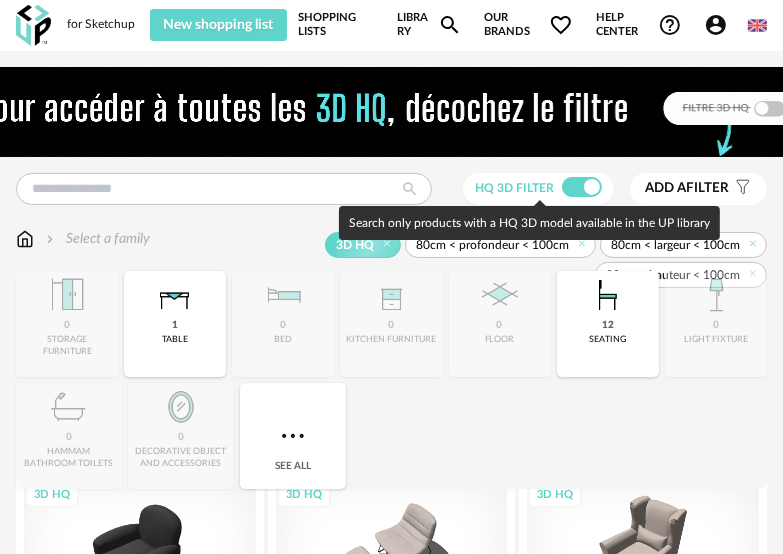 click at bounding box center [582, 187] 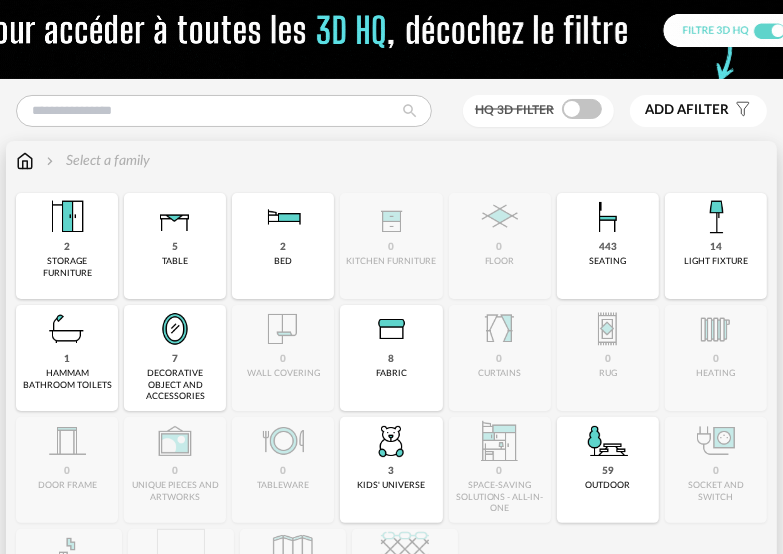 scroll, scrollTop: 100, scrollLeft: 0, axis: vertical 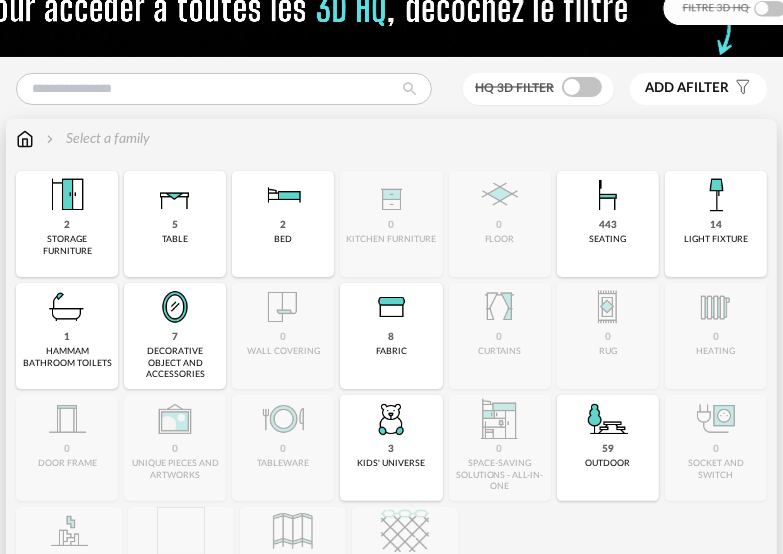 click on "fabric" at bounding box center (391, 351) 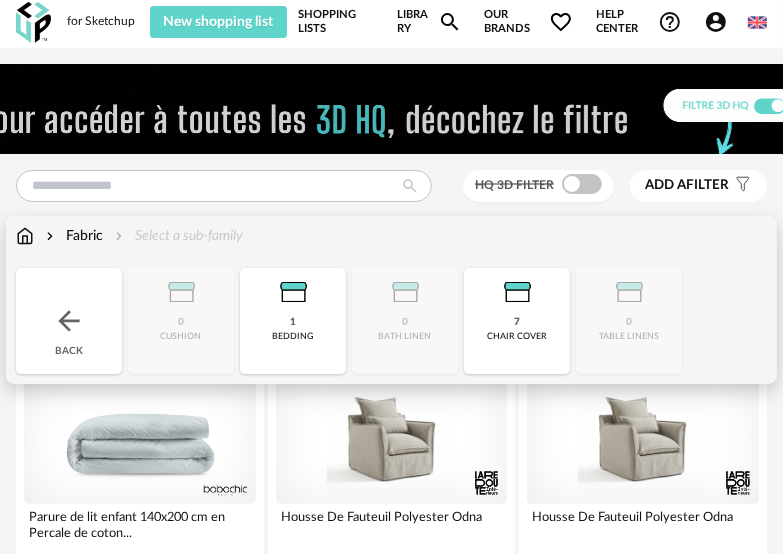scroll, scrollTop: 0, scrollLeft: 0, axis: both 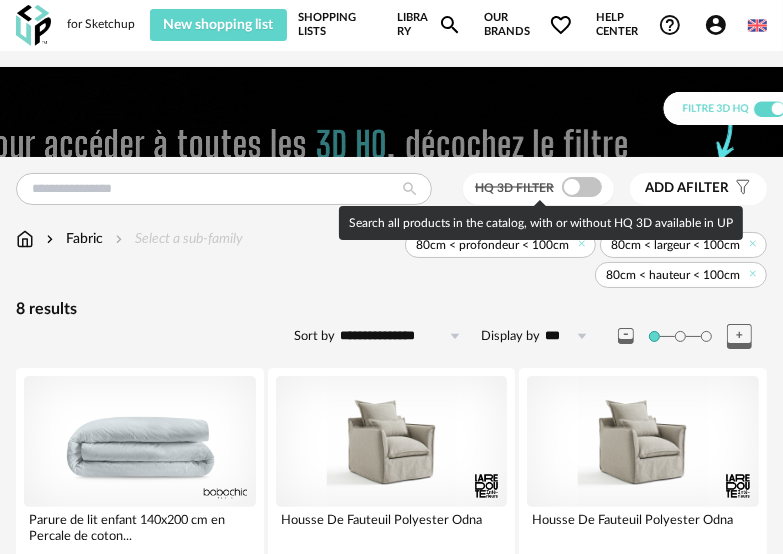 click at bounding box center (582, 187) 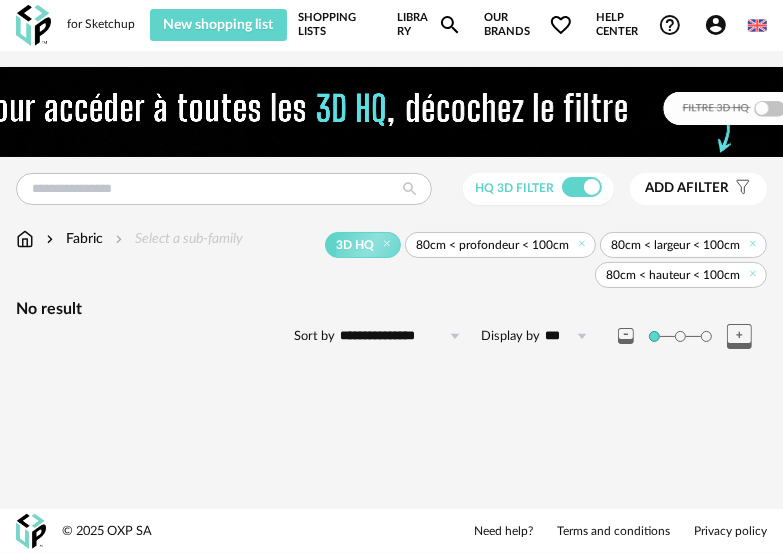 scroll, scrollTop: 16, scrollLeft: 0, axis: vertical 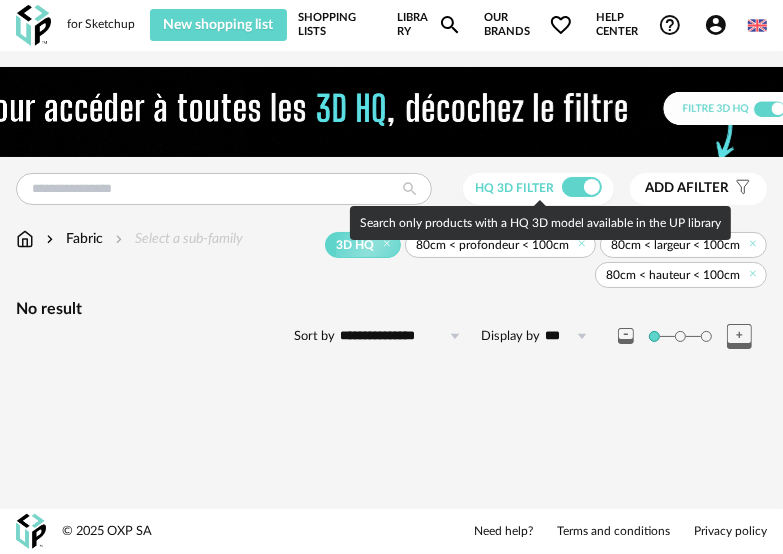 click at bounding box center [582, 187] 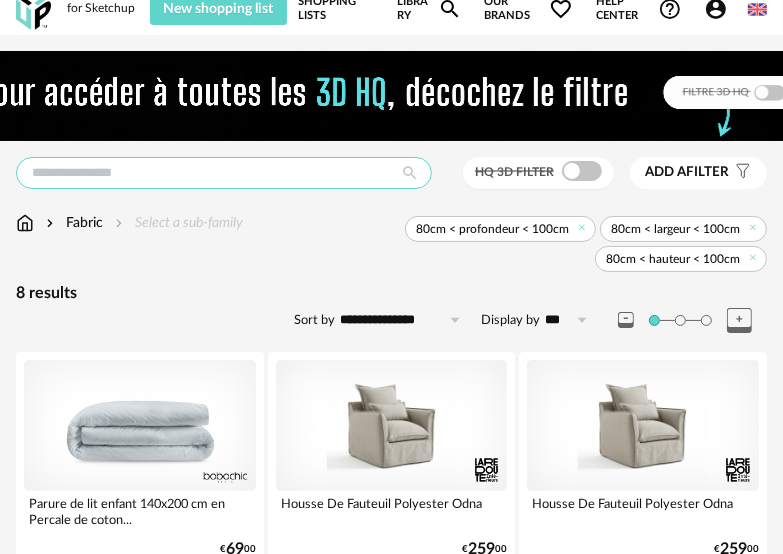 click at bounding box center [224, 173] 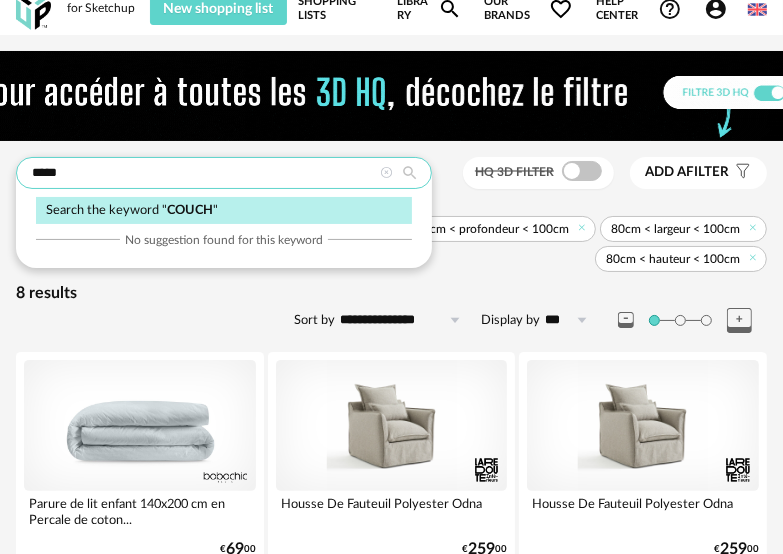 type on "*****" 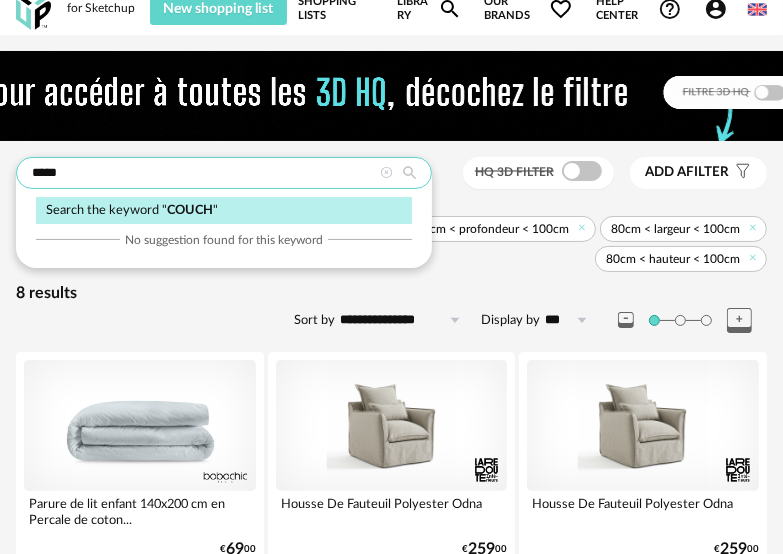 type on "*********" 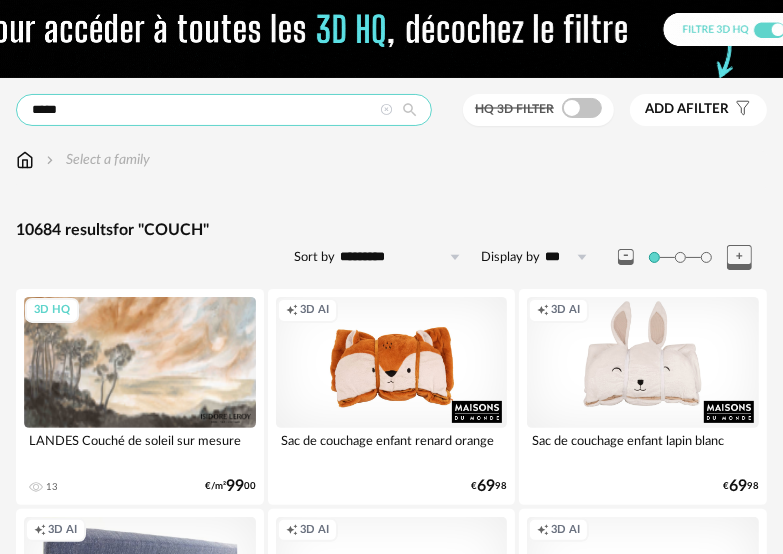 scroll, scrollTop: 0, scrollLeft: 0, axis: both 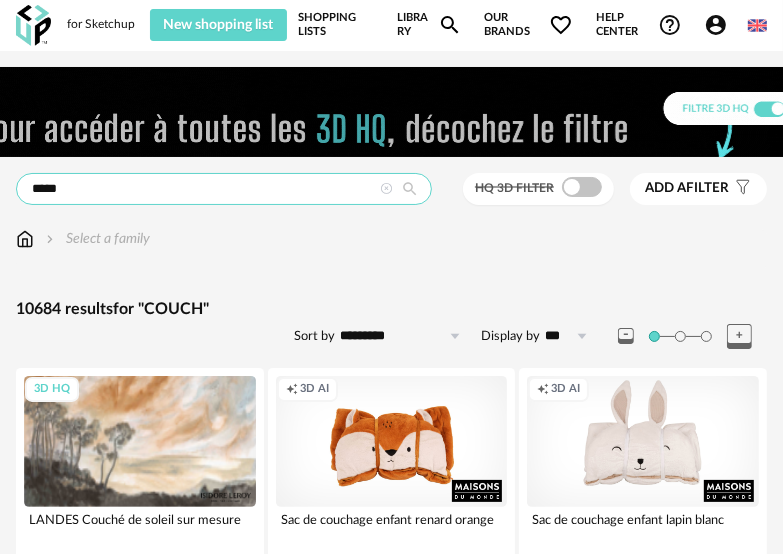 click on "*****" at bounding box center (224, 189) 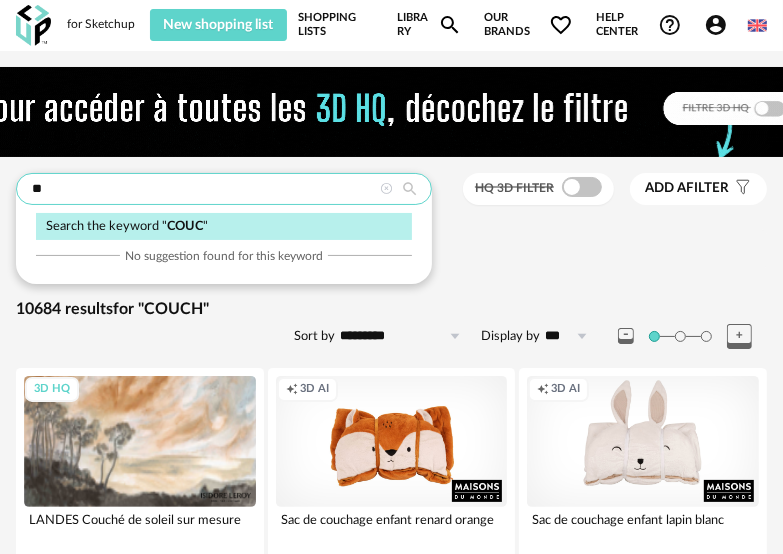 type on "*" 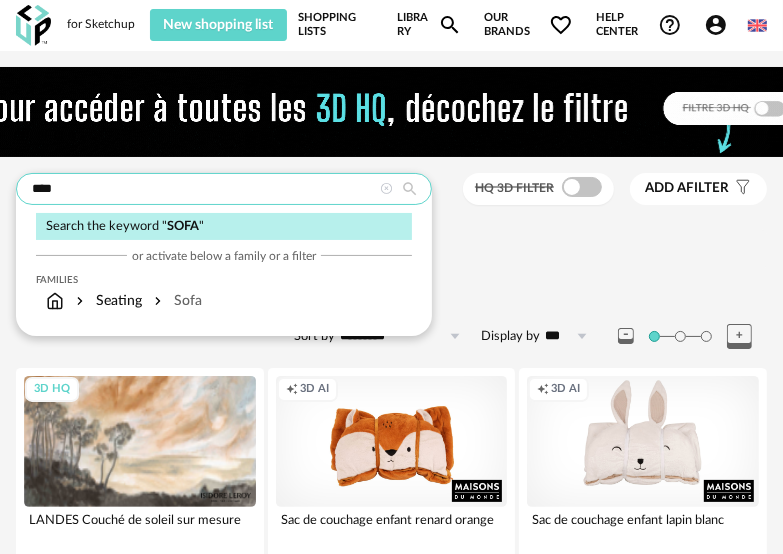 type on "****" 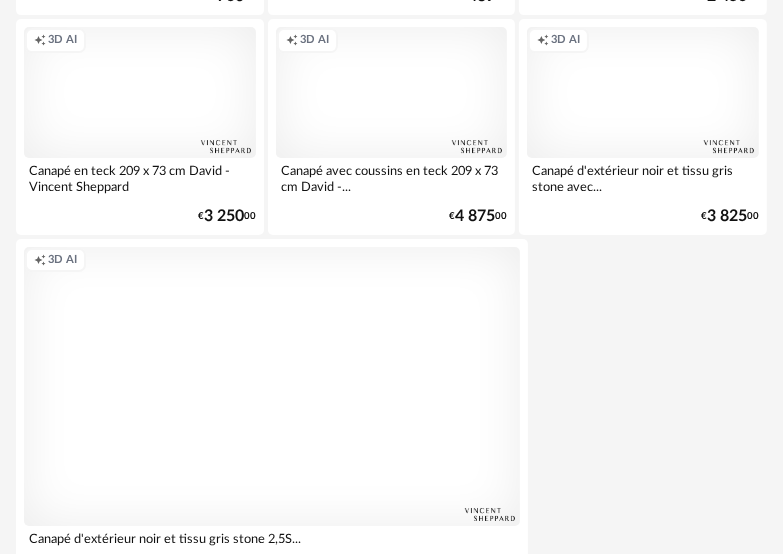 scroll, scrollTop: 7546, scrollLeft: 0, axis: vertical 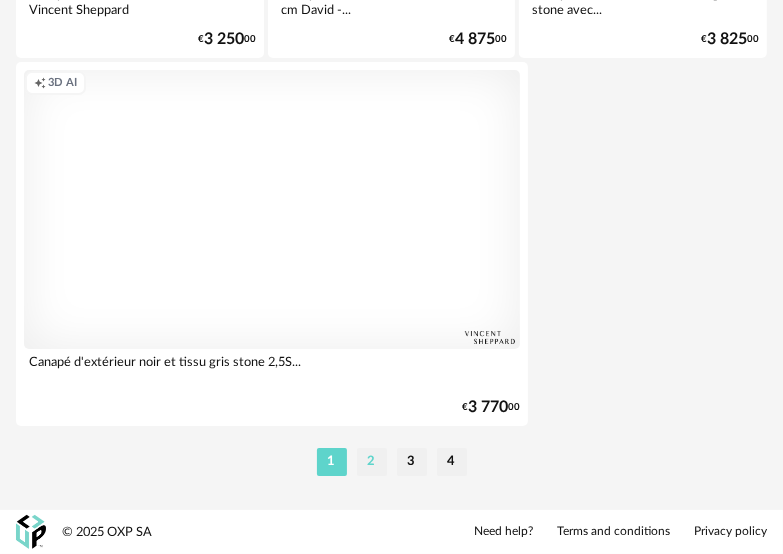click on "2" at bounding box center (372, 462) 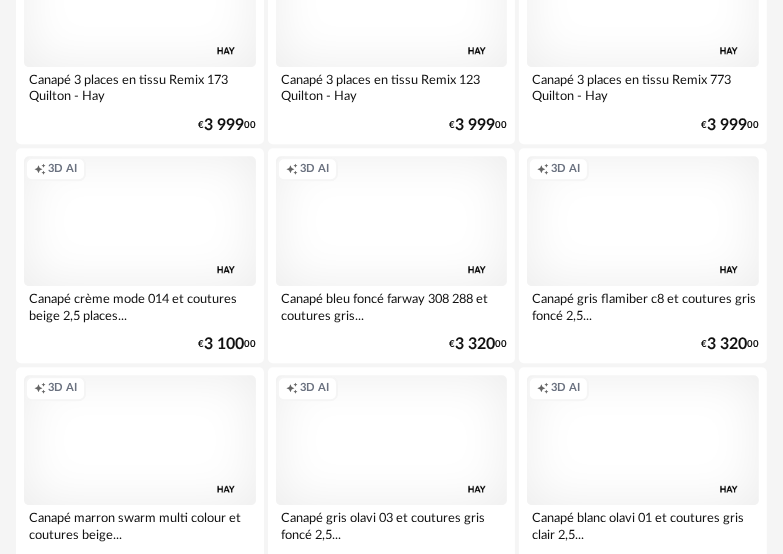 scroll, scrollTop: 7400, scrollLeft: 0, axis: vertical 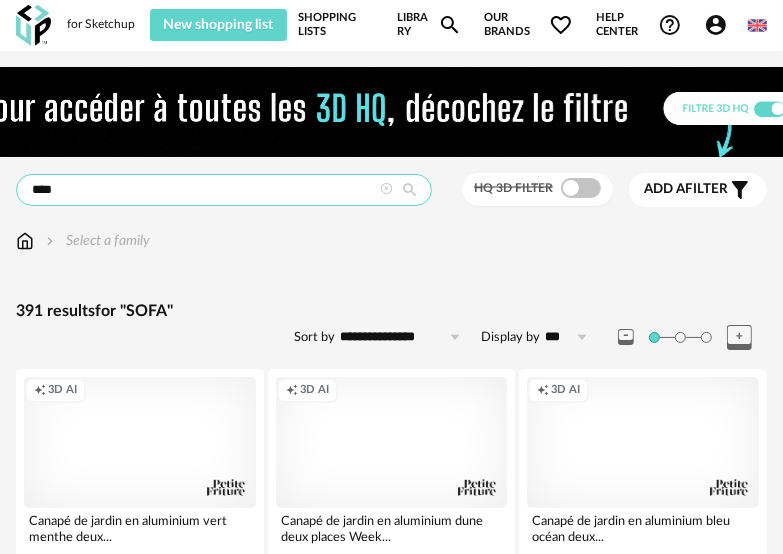 click on "****" at bounding box center (224, 190) 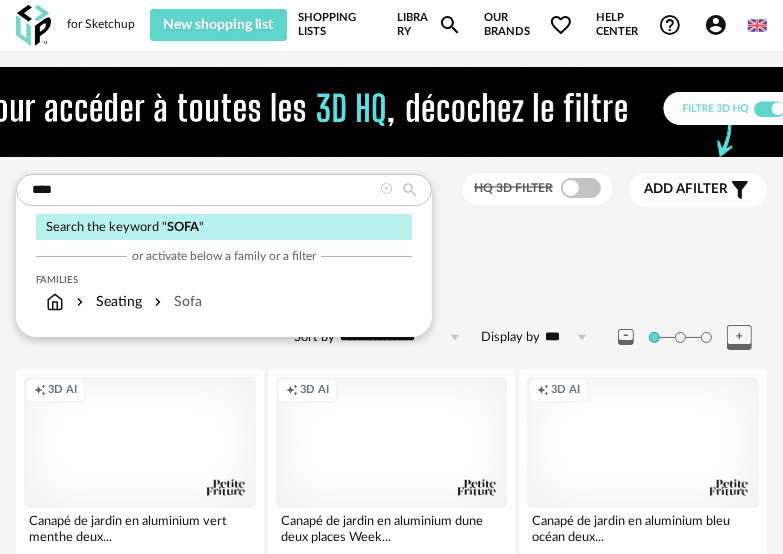 click at bounding box center [386, 189] 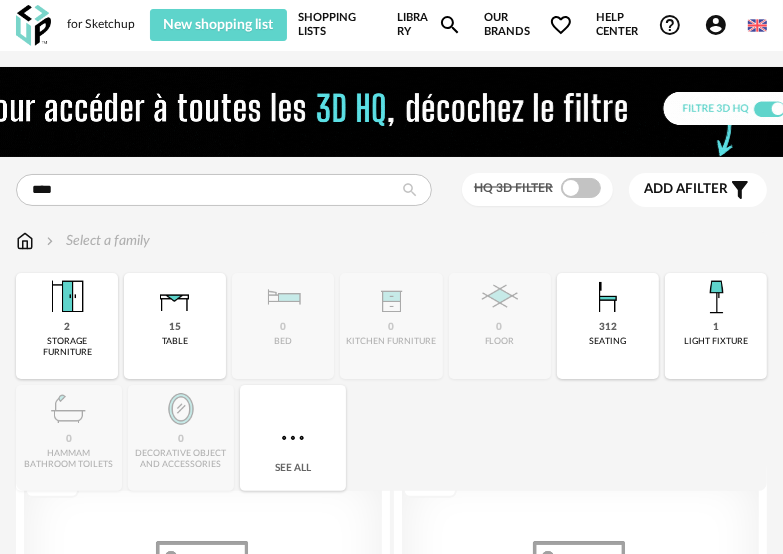 type 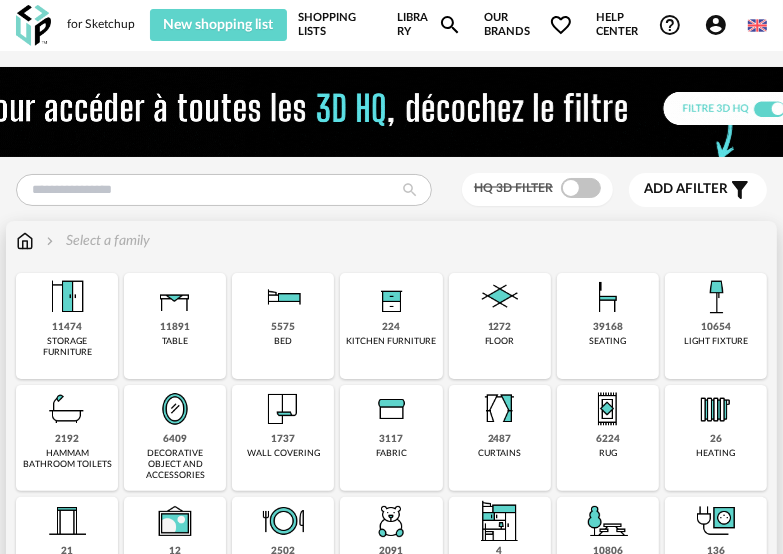 click on "224" at bounding box center [391, 327] 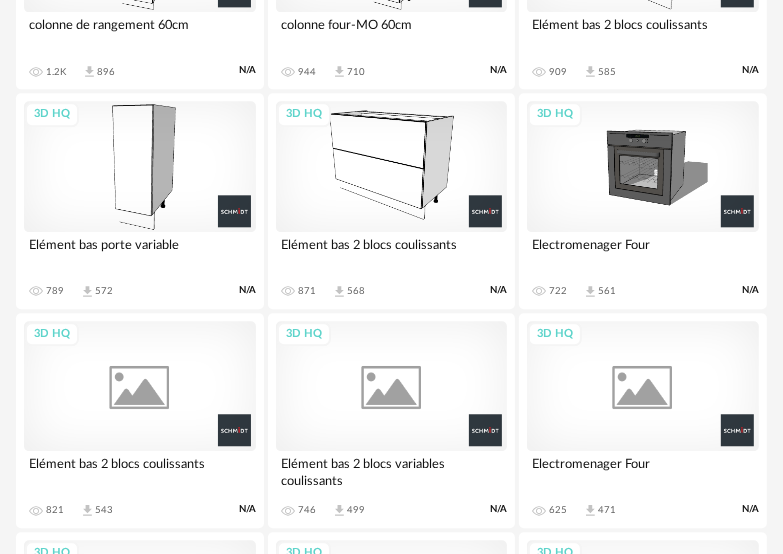 scroll, scrollTop: 2500, scrollLeft: 0, axis: vertical 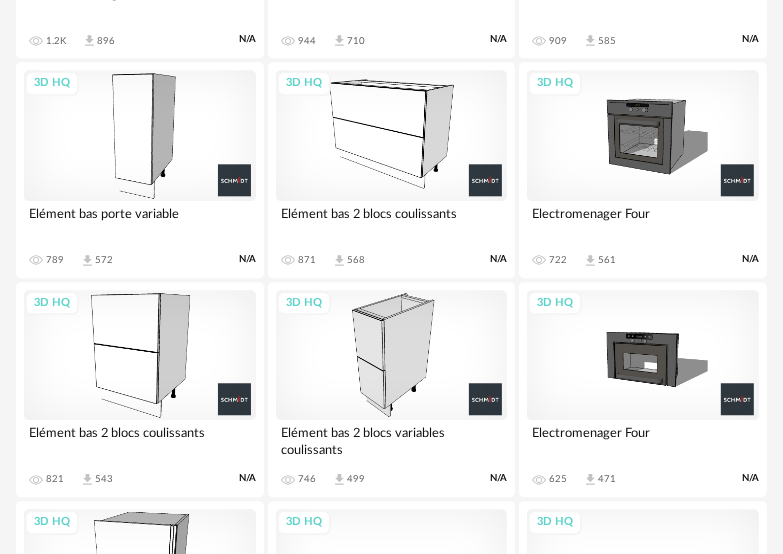 click on "561" at bounding box center [607, 260] 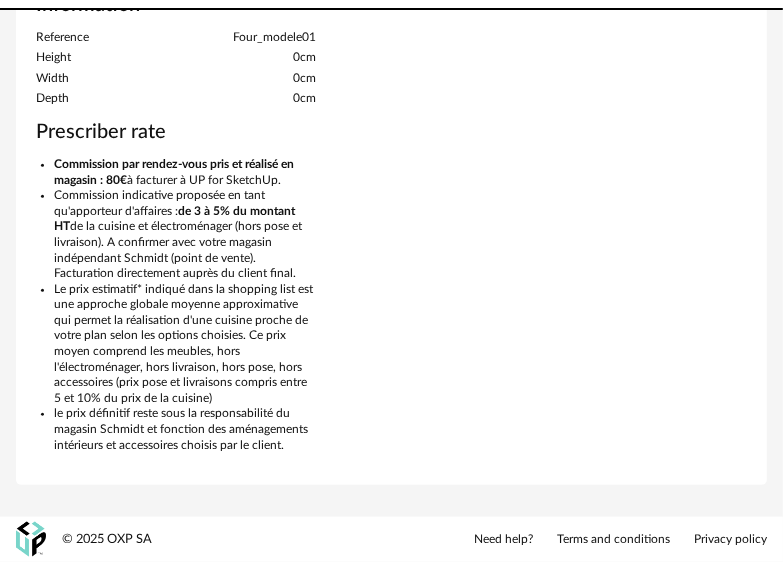 scroll, scrollTop: 0, scrollLeft: 0, axis: both 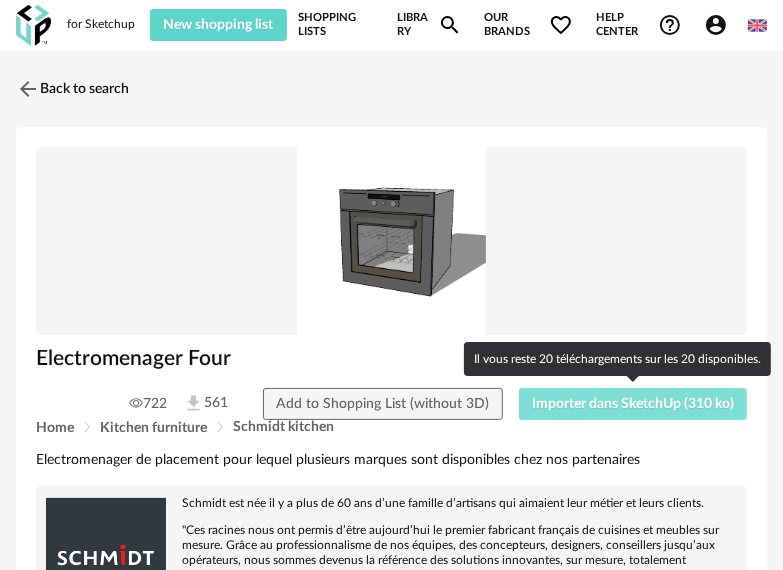 click on "Importer dans SketchUp (310 ko)" at bounding box center (633, 404) 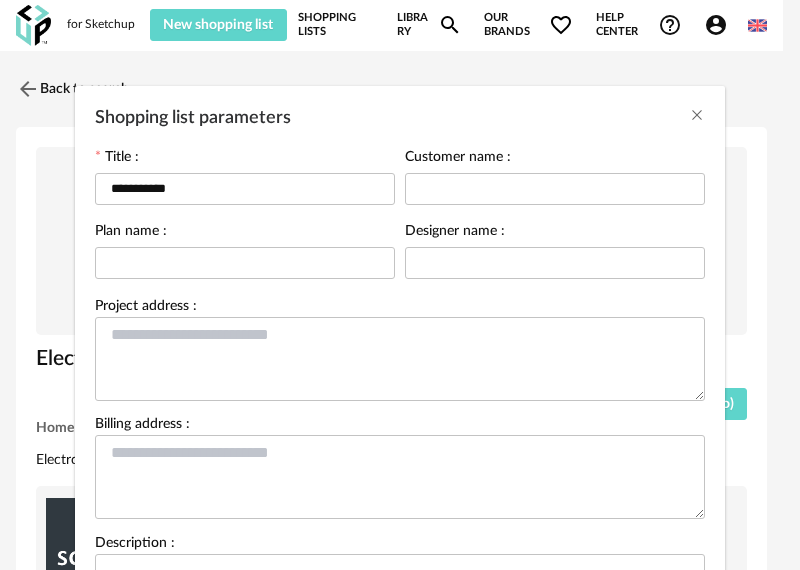 click on "Shopping list parameters" at bounding box center (400, 113) 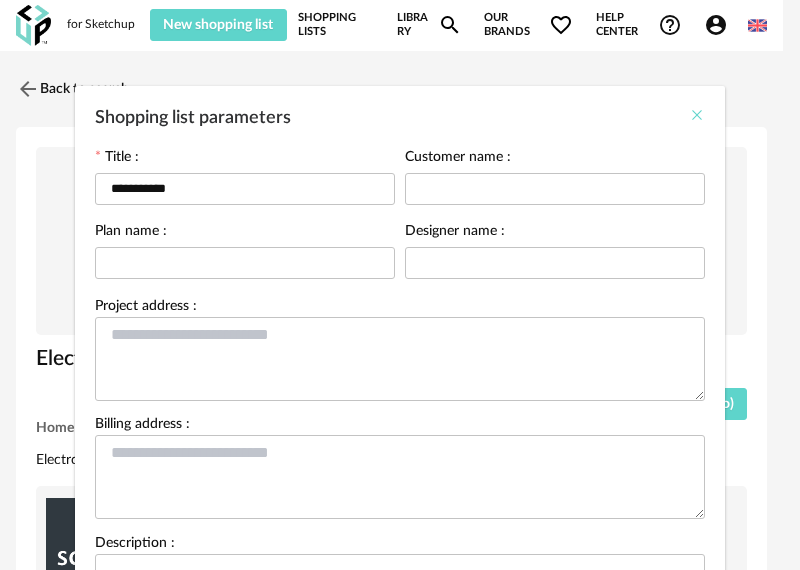click at bounding box center [697, 115] 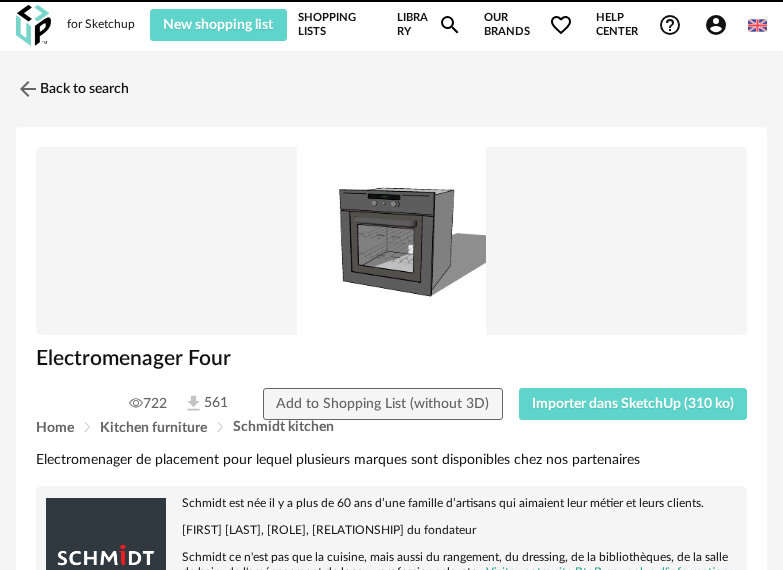 scroll, scrollTop: 0, scrollLeft: 0, axis: both 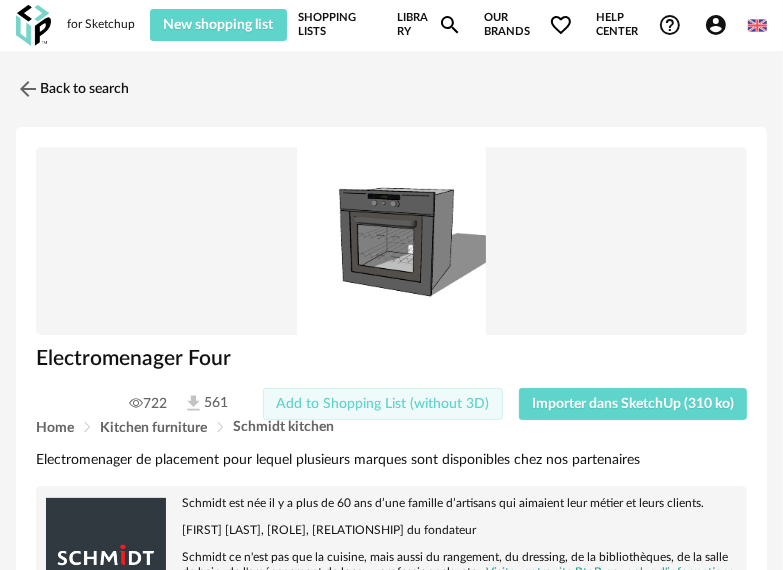 click on "Add to Shopping List (without 3D)" at bounding box center [382, 404] 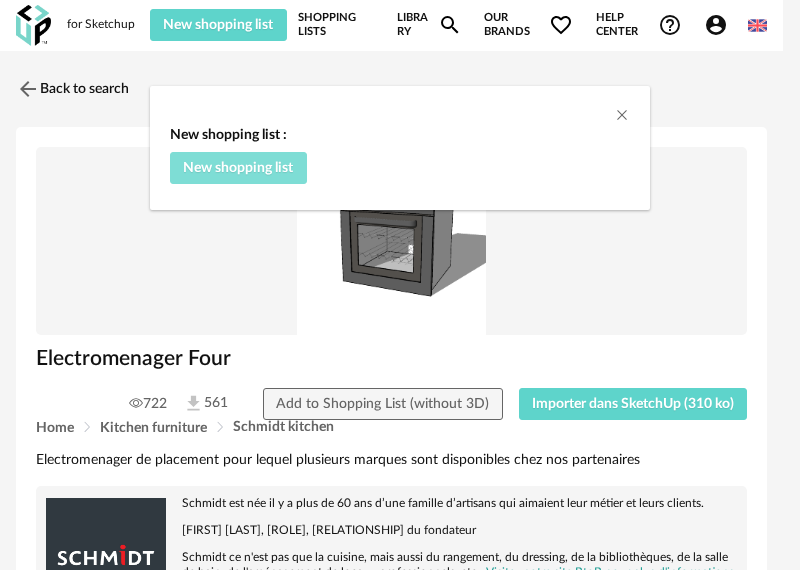 click on "New shopping list" at bounding box center [238, 168] 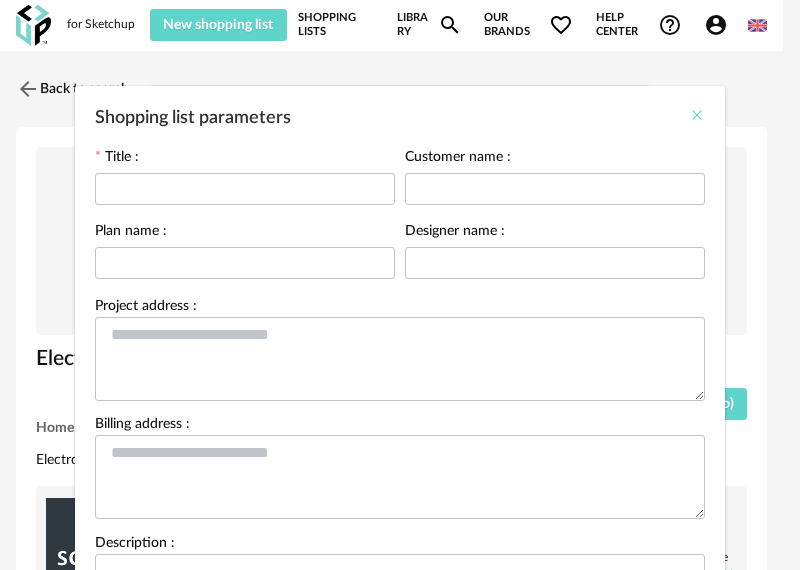 click at bounding box center (697, 115) 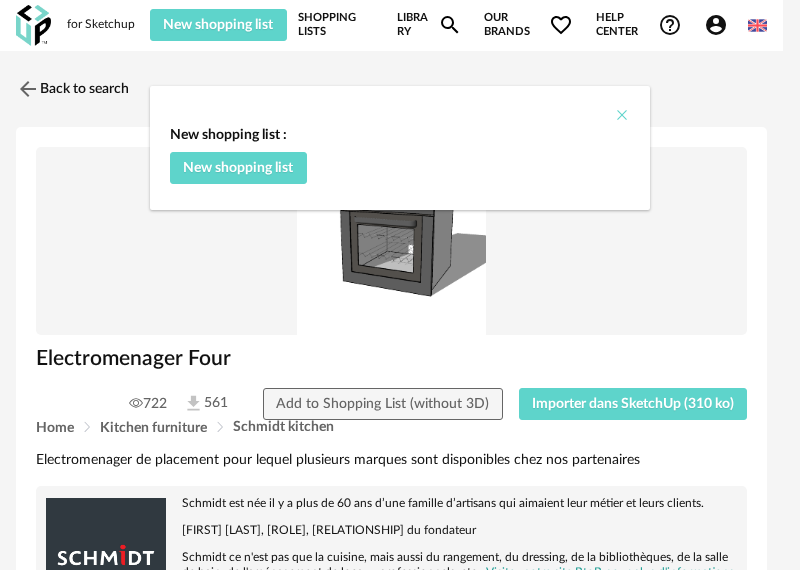click at bounding box center (622, 115) 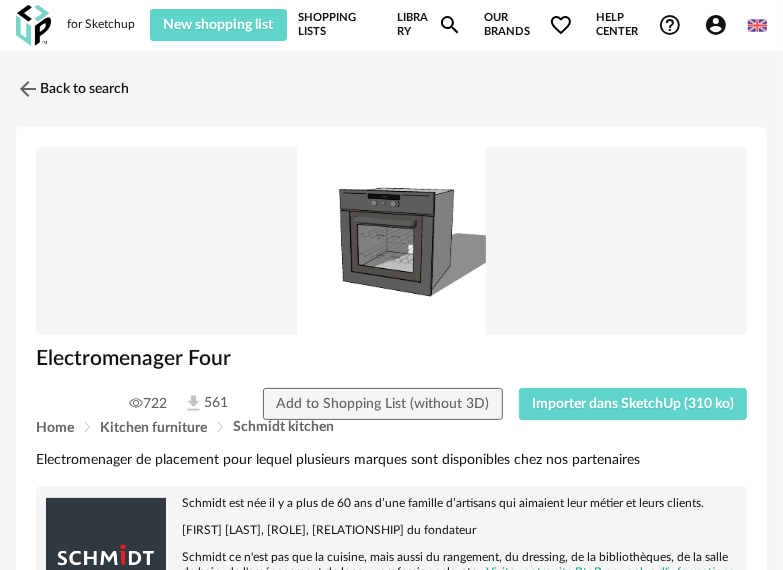 click at bounding box center [193, 403] 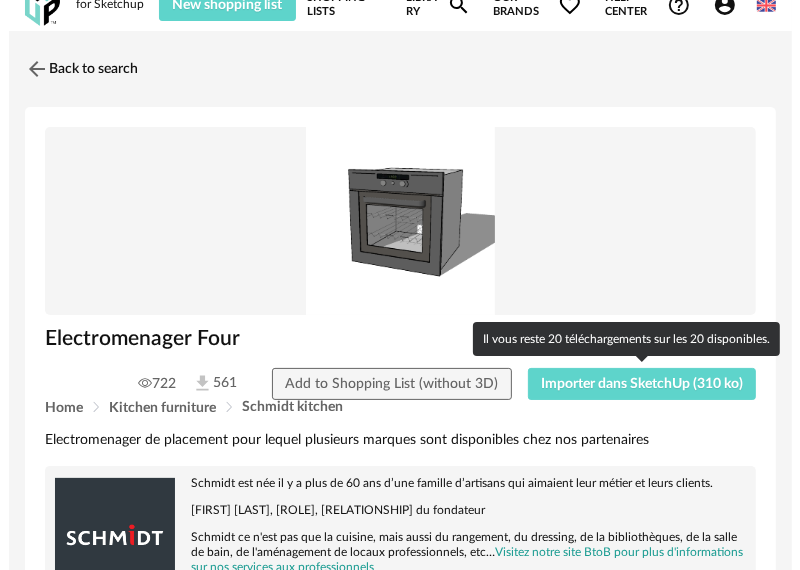 scroll, scrollTop: 0, scrollLeft: 0, axis: both 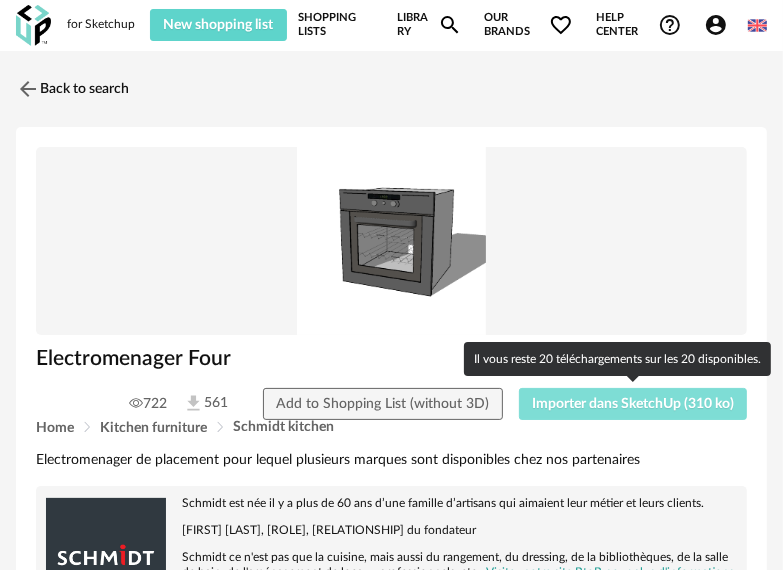click on "Importer dans SketchUp (310 ko)" at bounding box center (633, 404) 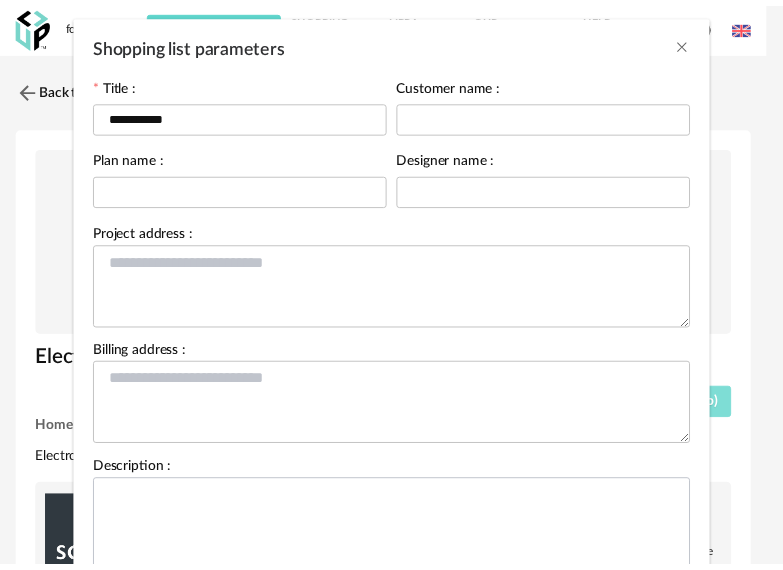 scroll, scrollTop: 27, scrollLeft: 0, axis: vertical 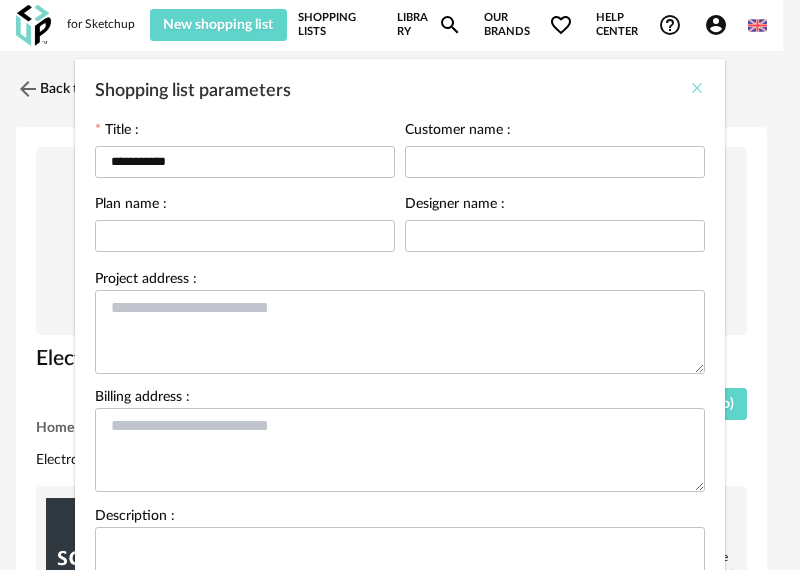 click at bounding box center [697, 88] 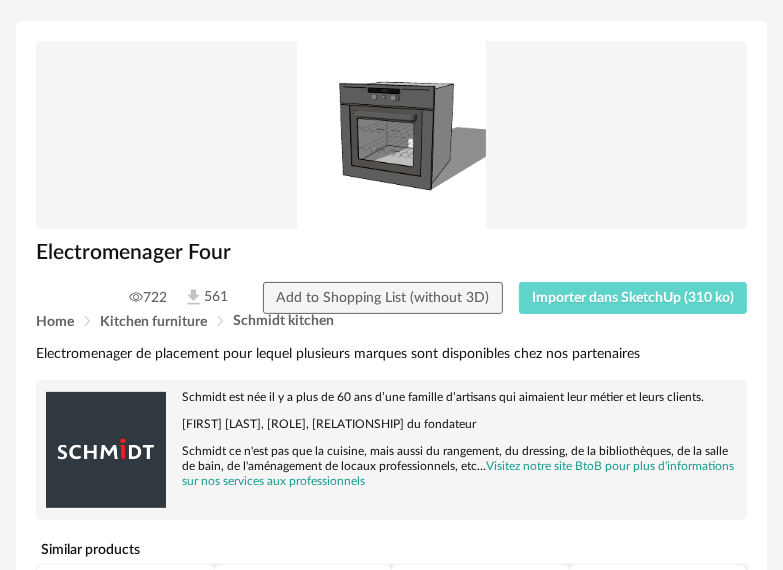 scroll, scrollTop: 0, scrollLeft: 0, axis: both 